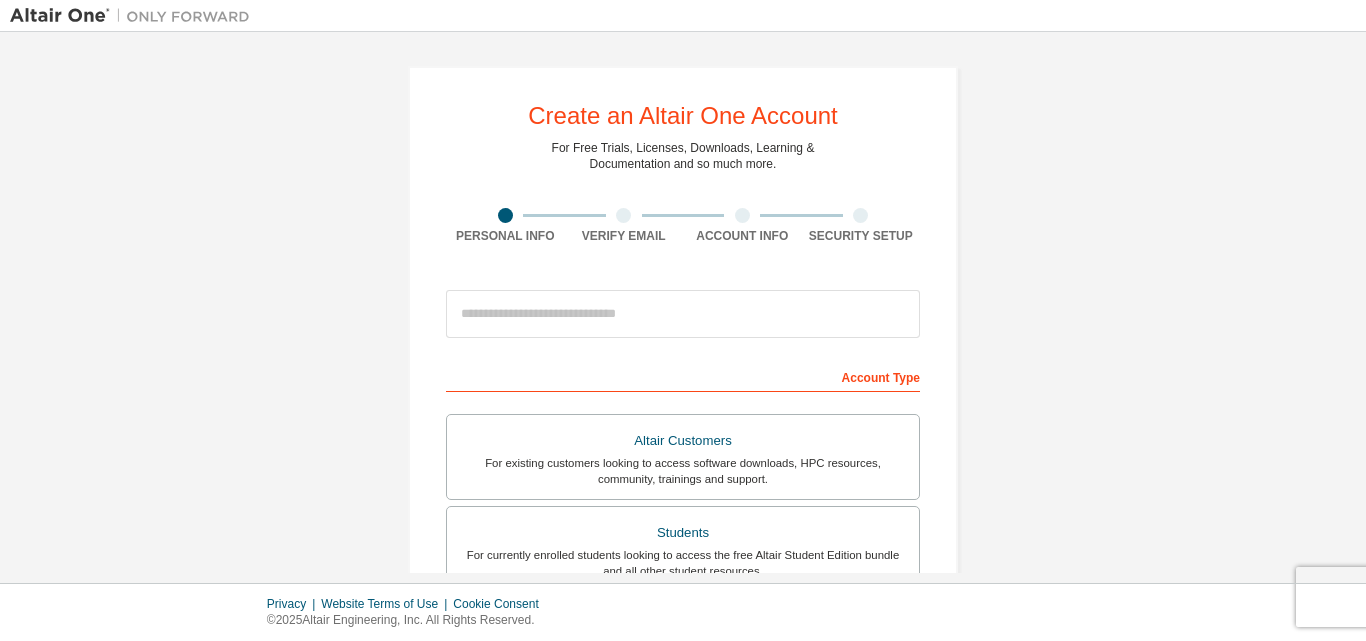 scroll, scrollTop: 0, scrollLeft: 0, axis: both 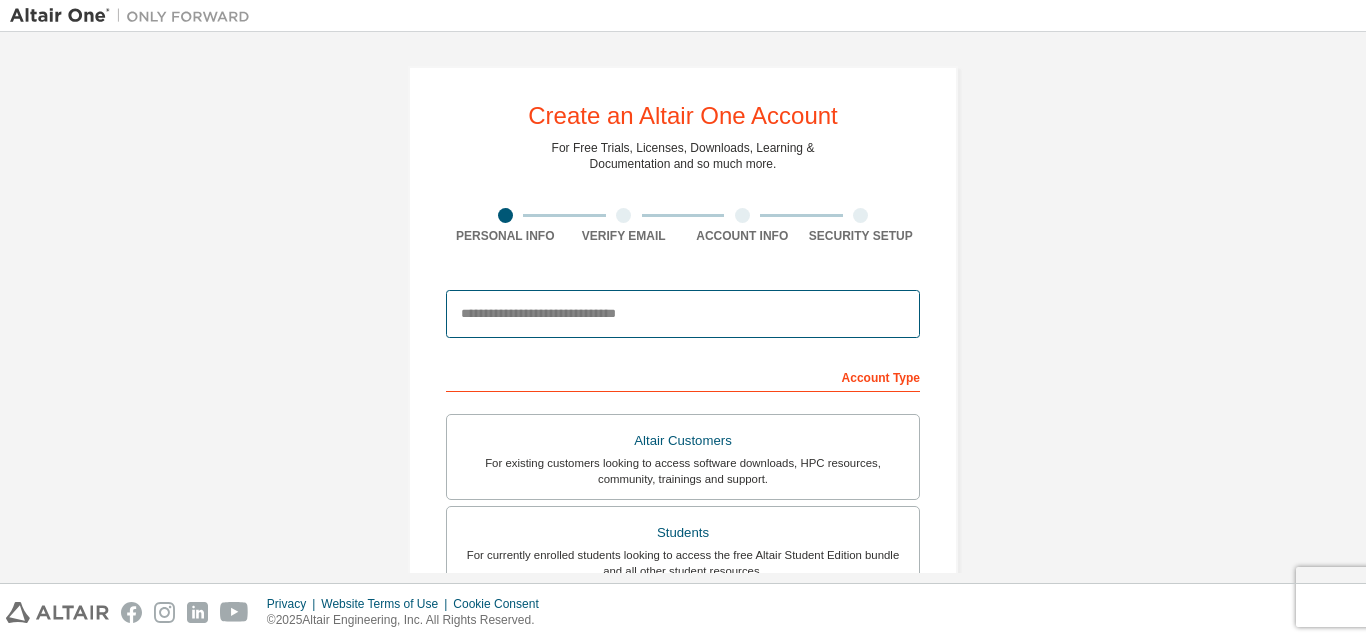 click at bounding box center [683, 314] 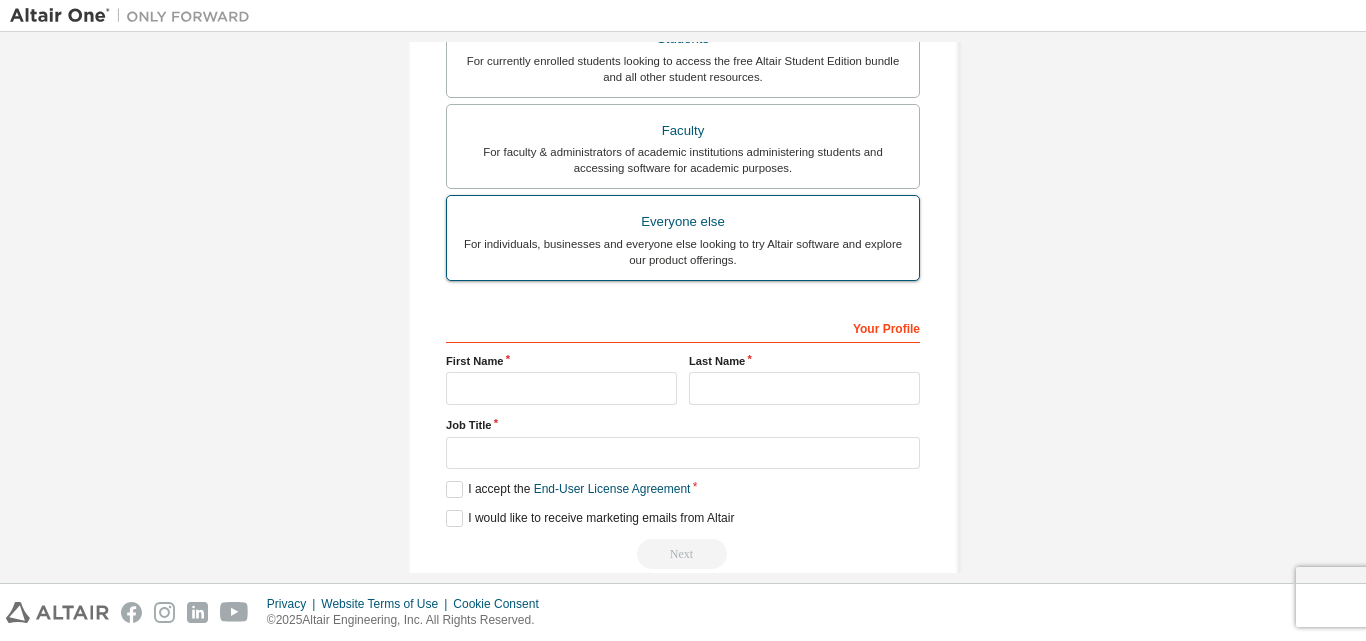 scroll, scrollTop: 500, scrollLeft: 0, axis: vertical 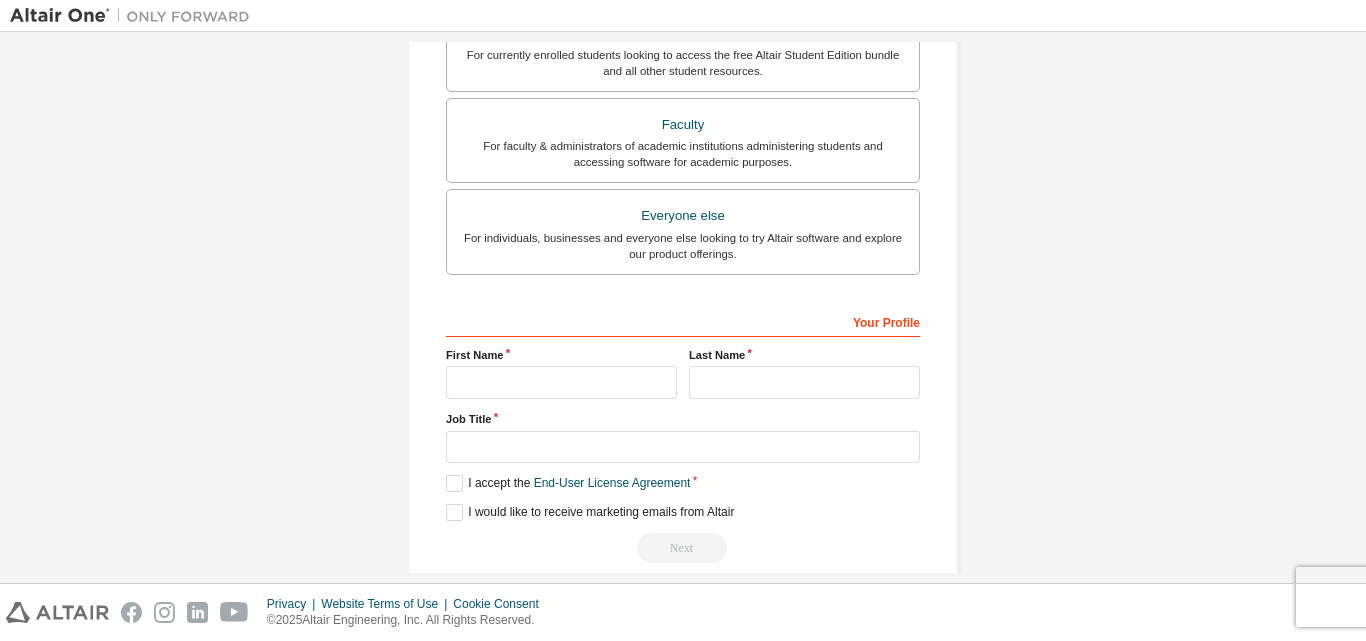 type on "**********" 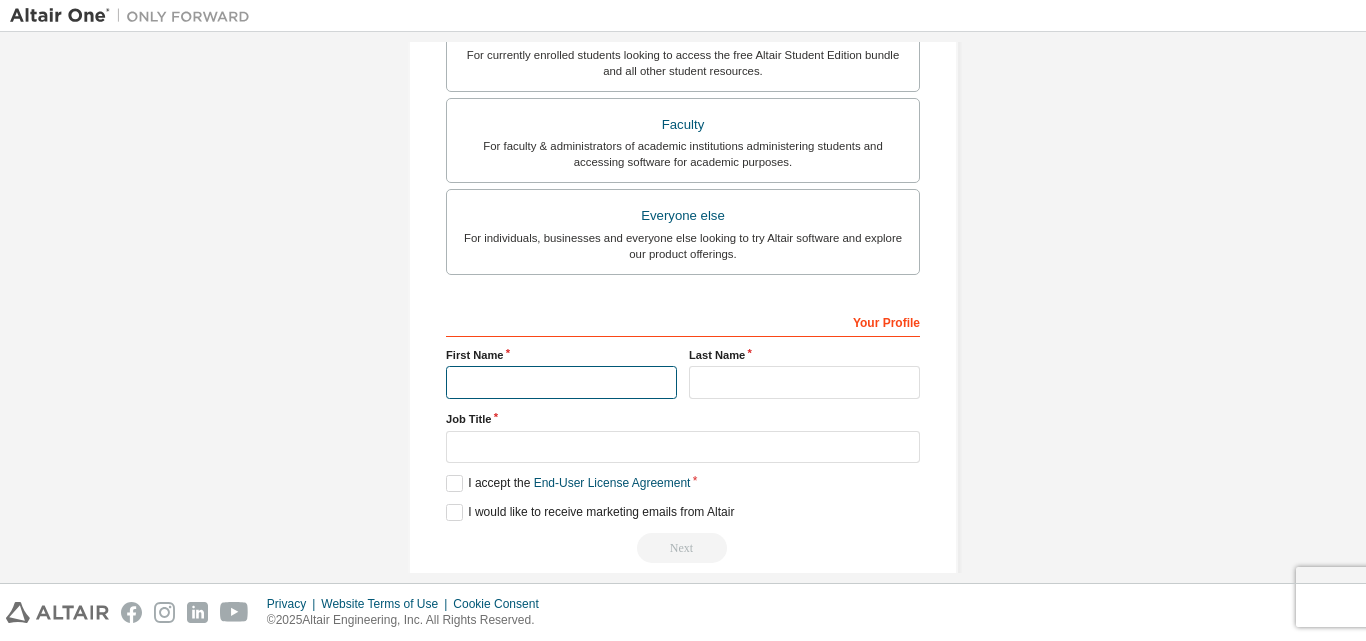 click at bounding box center (561, 382) 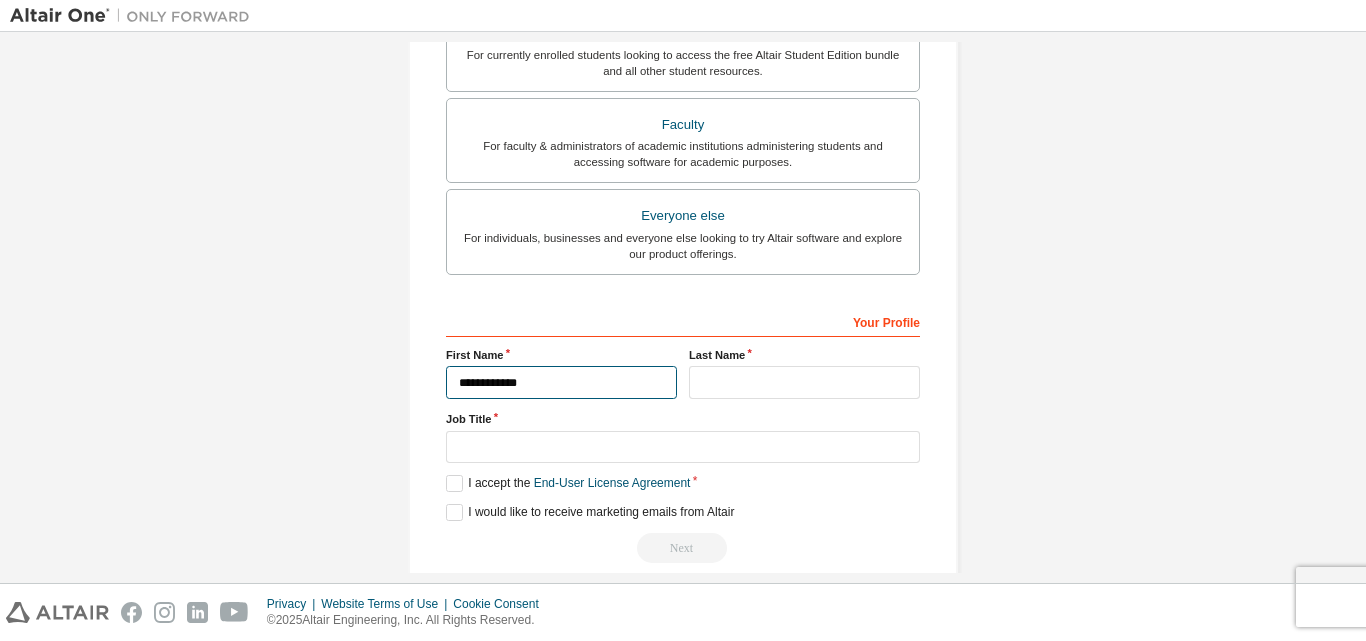type on "**********" 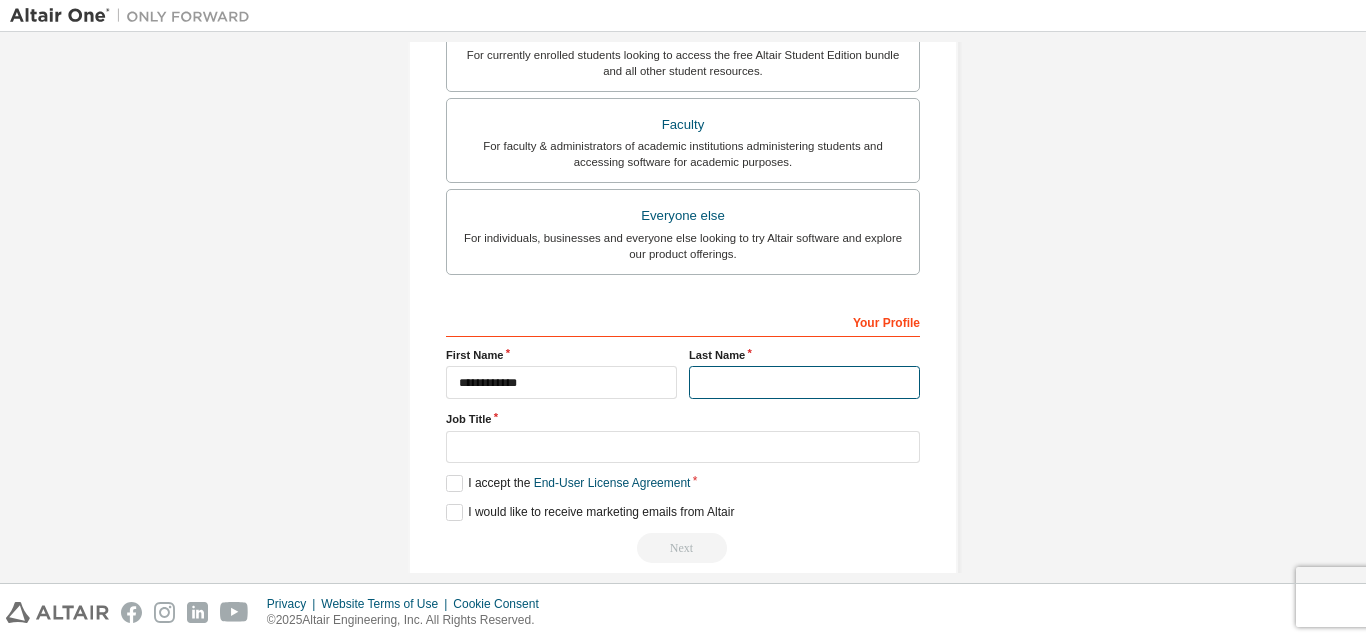 click at bounding box center [804, 382] 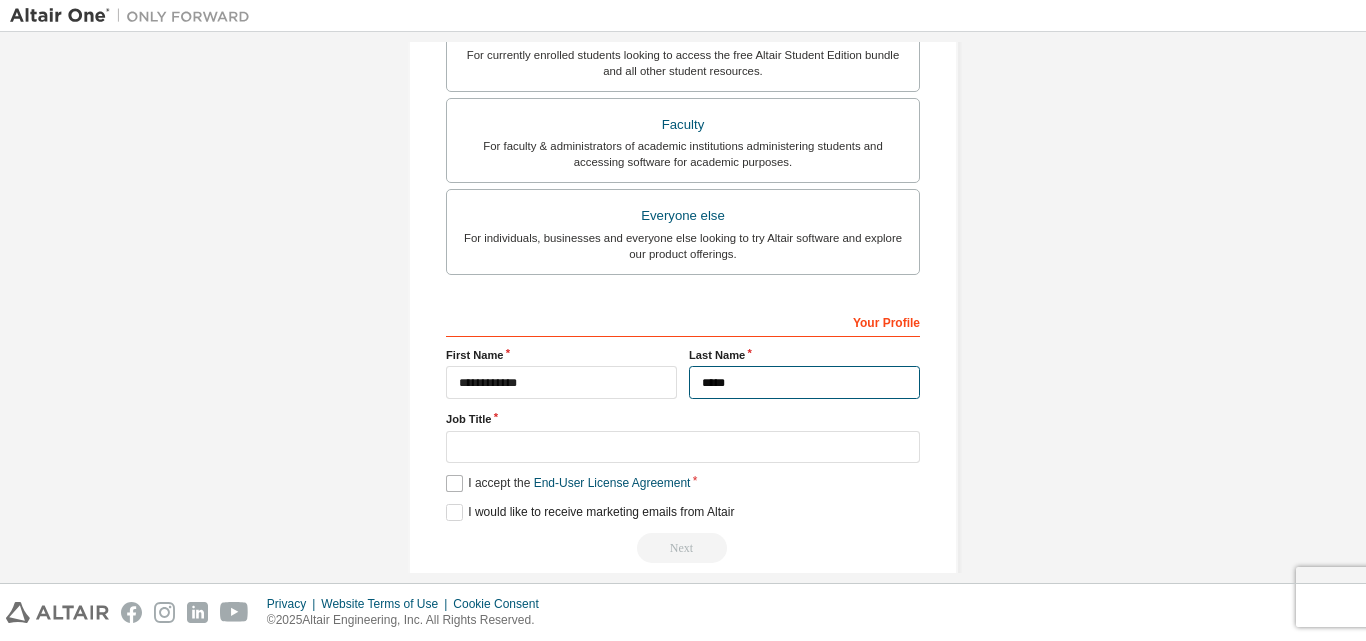 type on "*****" 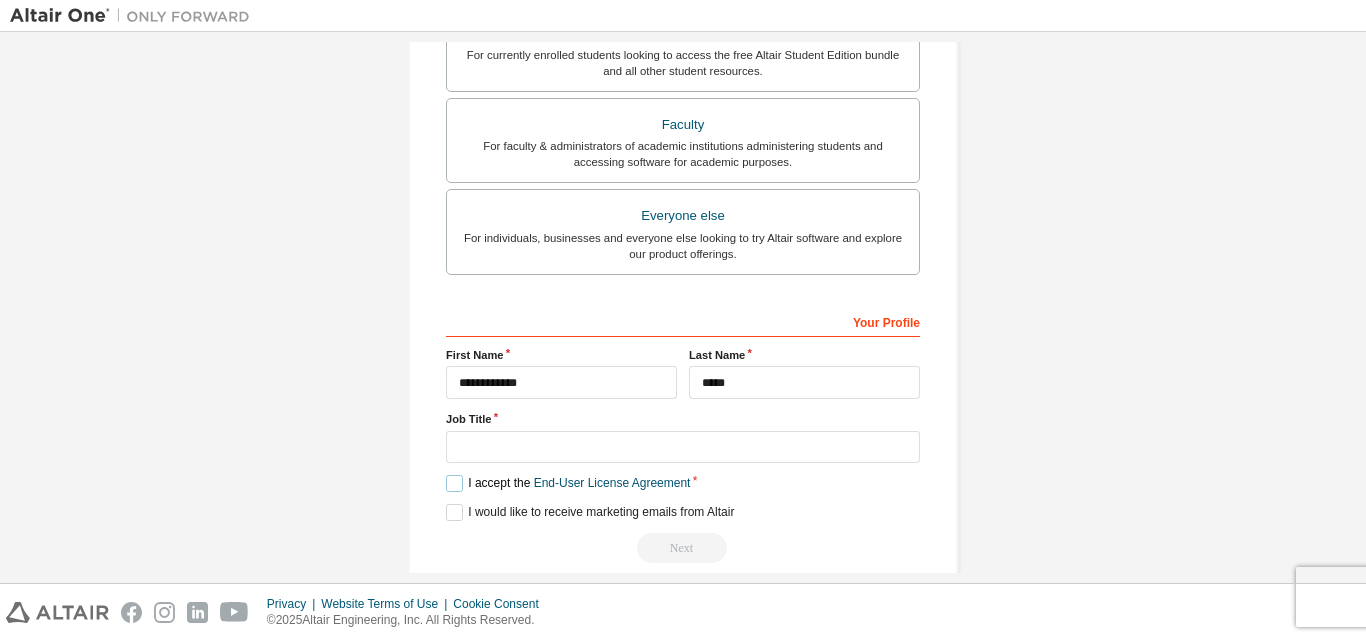 click on "I accept the    End-User License Agreement" at bounding box center (568, 483) 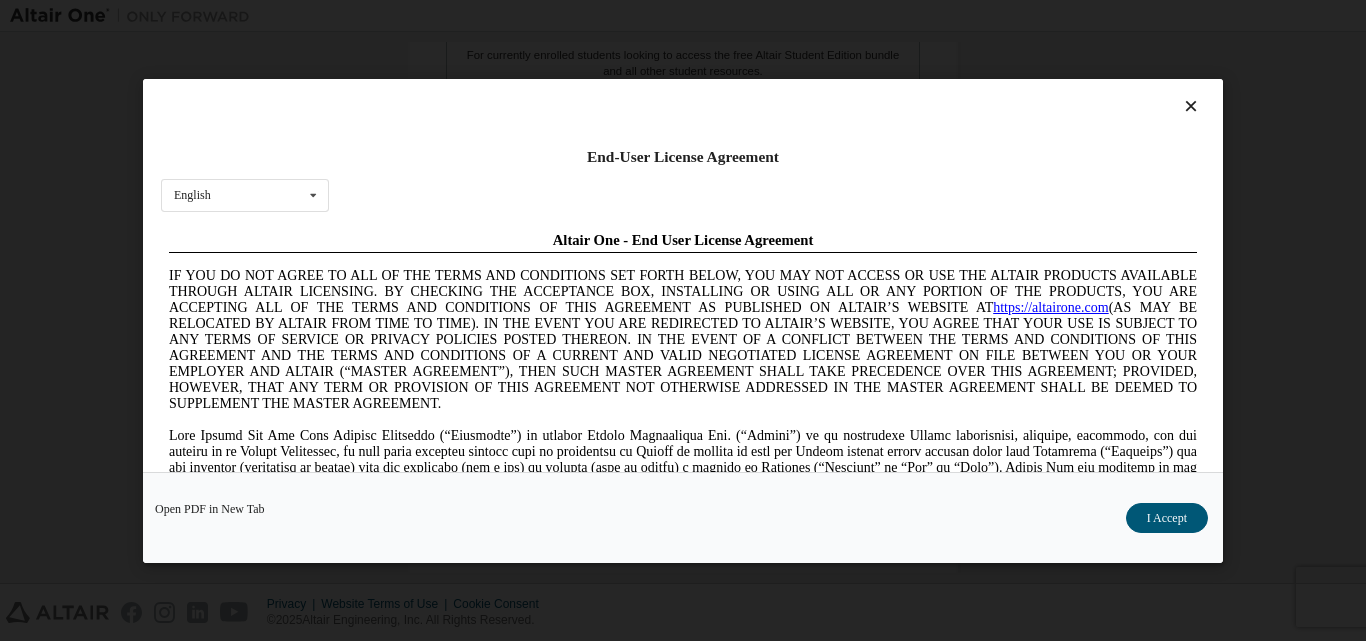 scroll, scrollTop: 0, scrollLeft: 0, axis: both 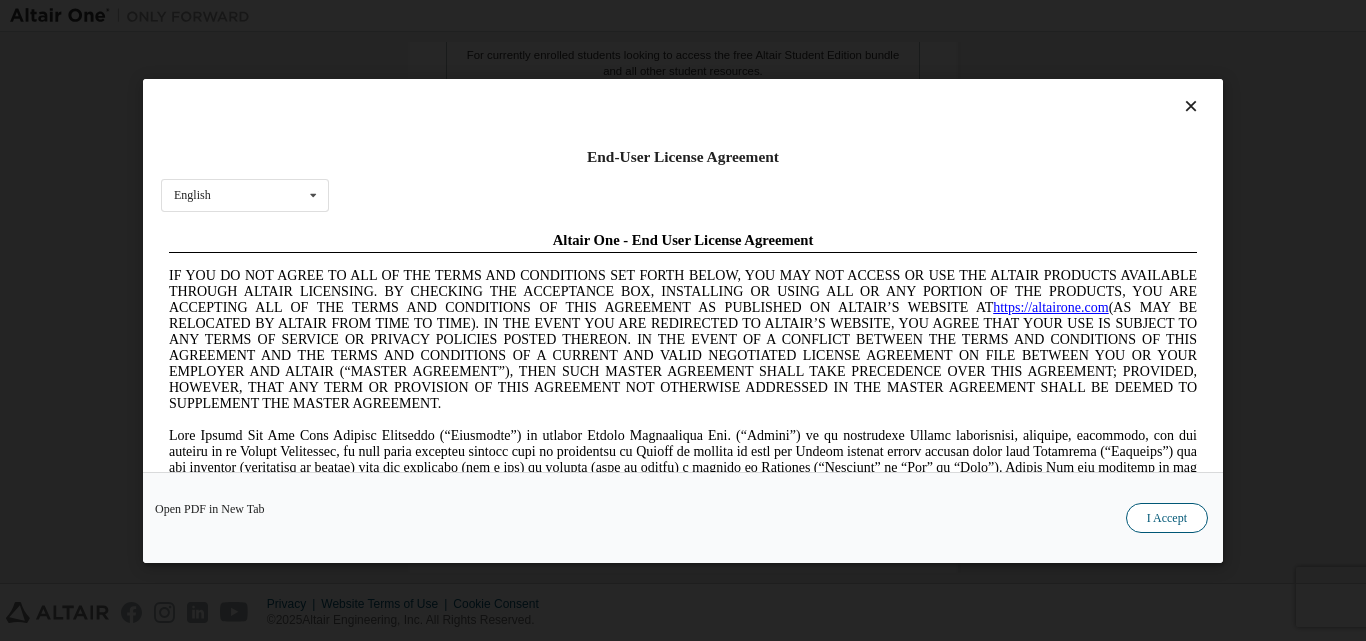 click on "I Accept" at bounding box center (1167, 517) 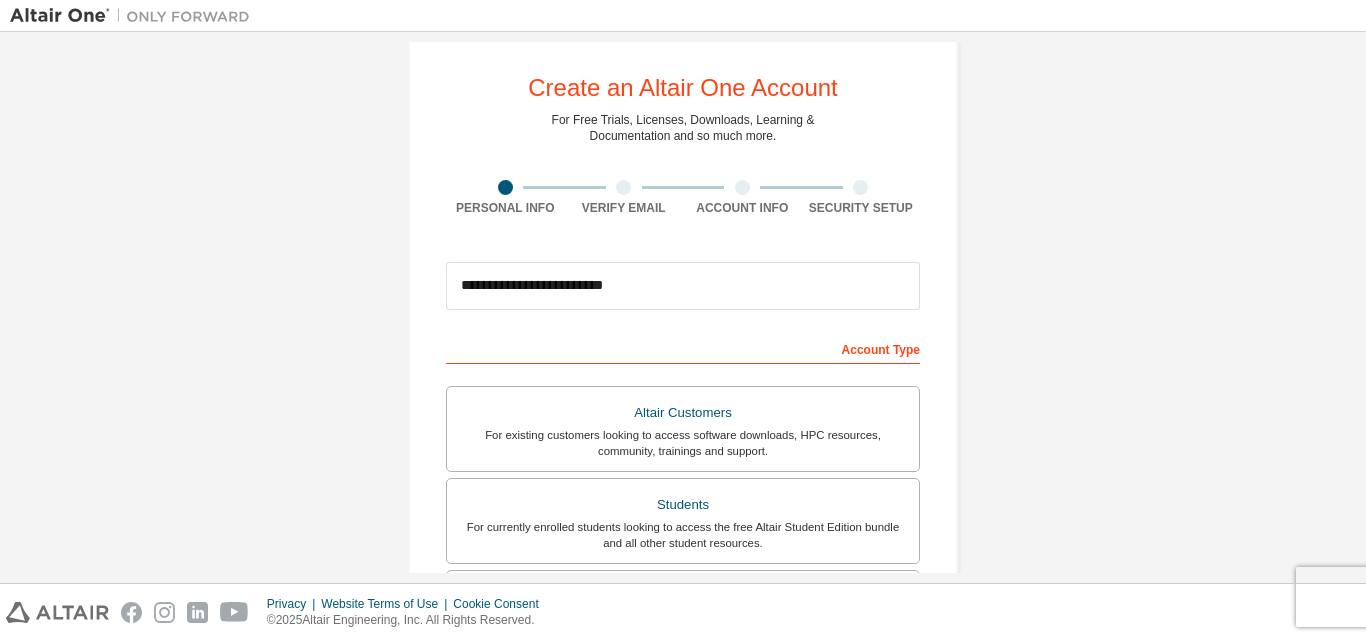 scroll, scrollTop: 528, scrollLeft: 0, axis: vertical 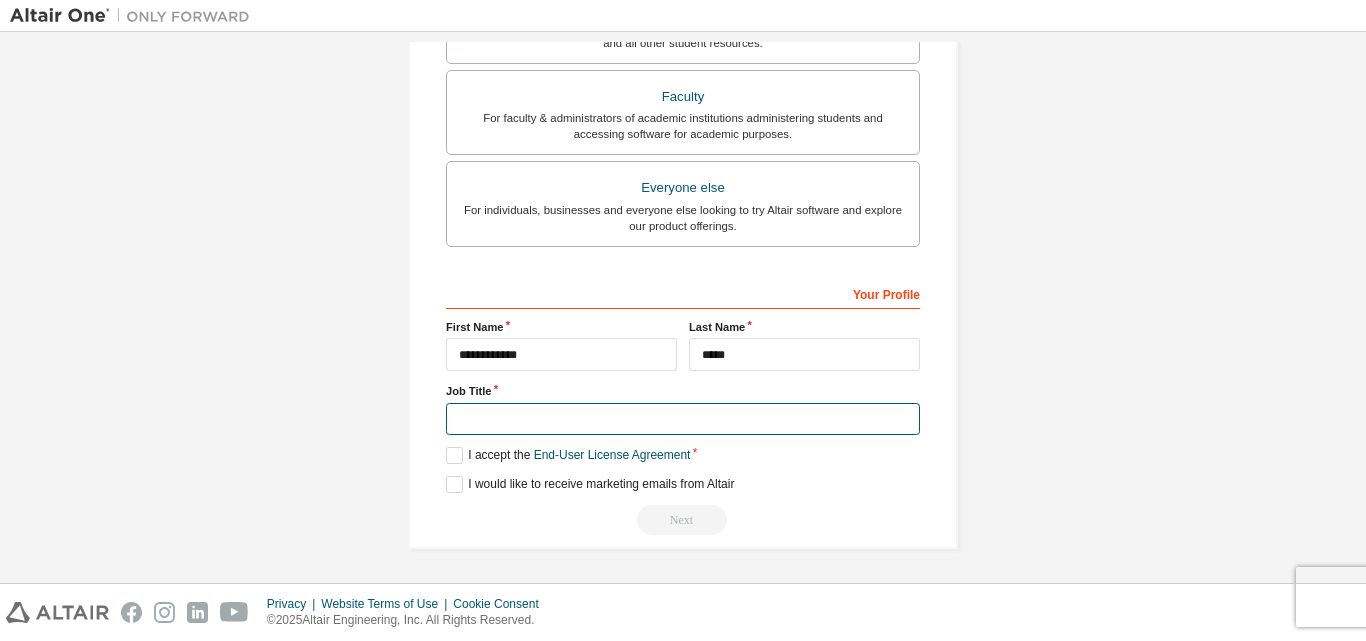 click at bounding box center [683, 419] 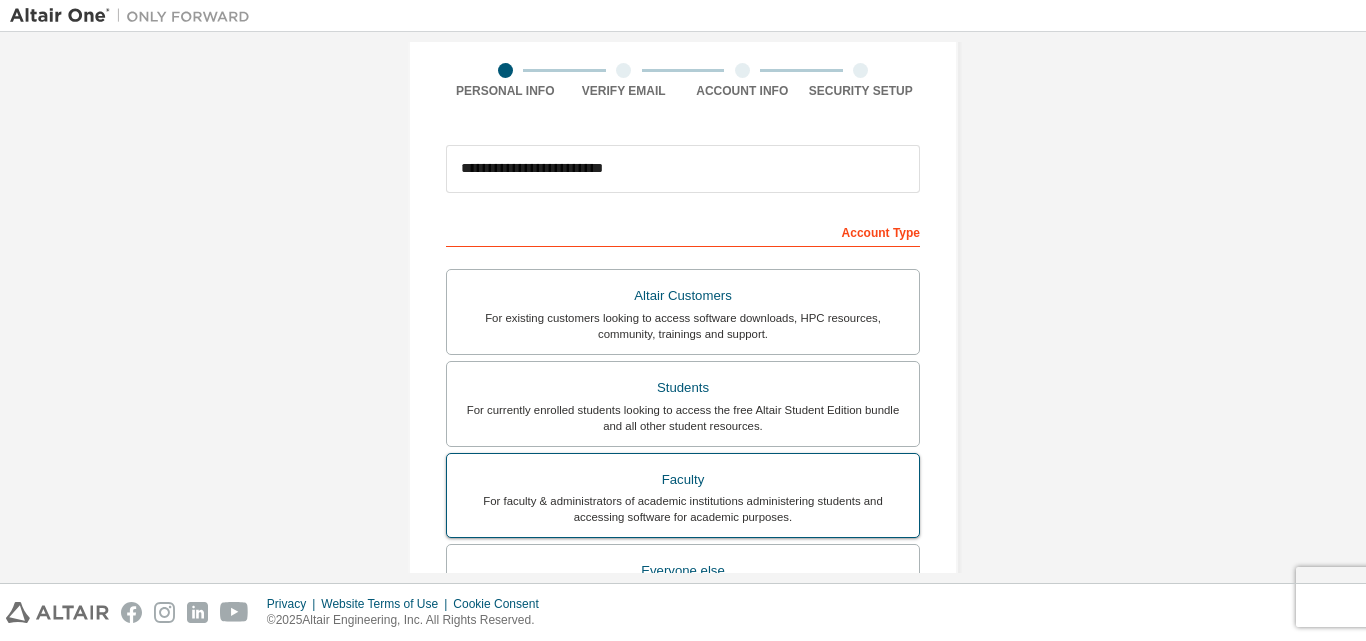 scroll, scrollTop: 300, scrollLeft: 0, axis: vertical 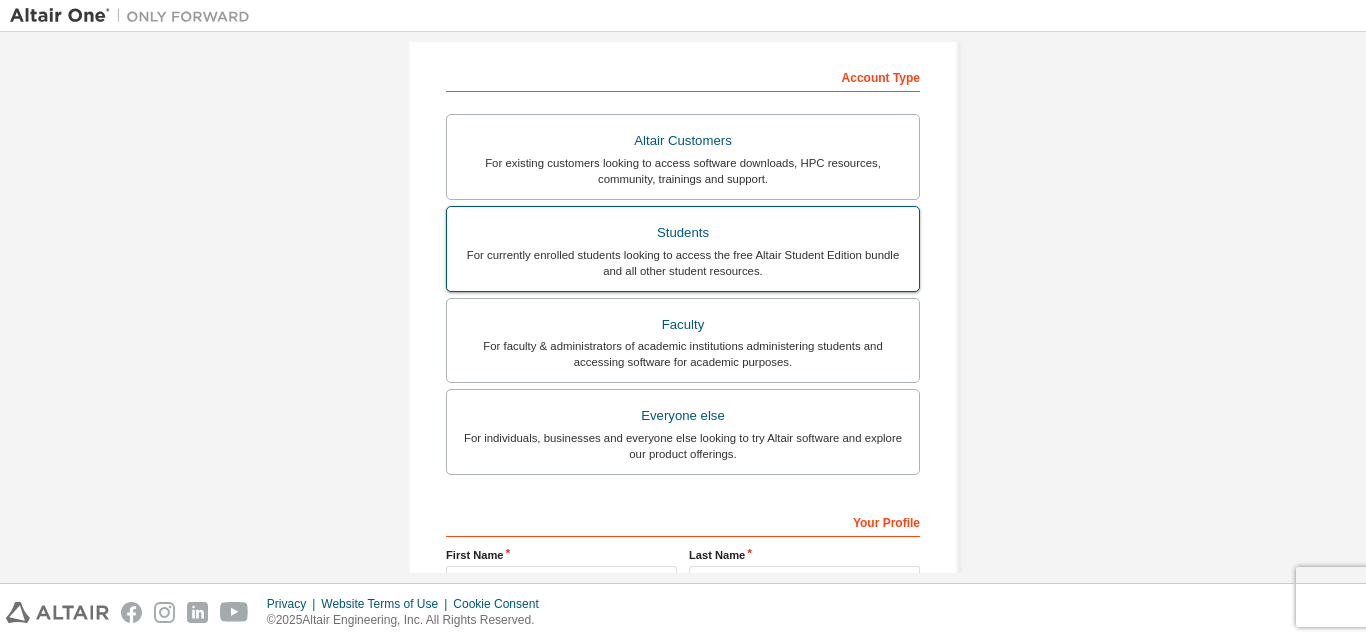 type on "*******" 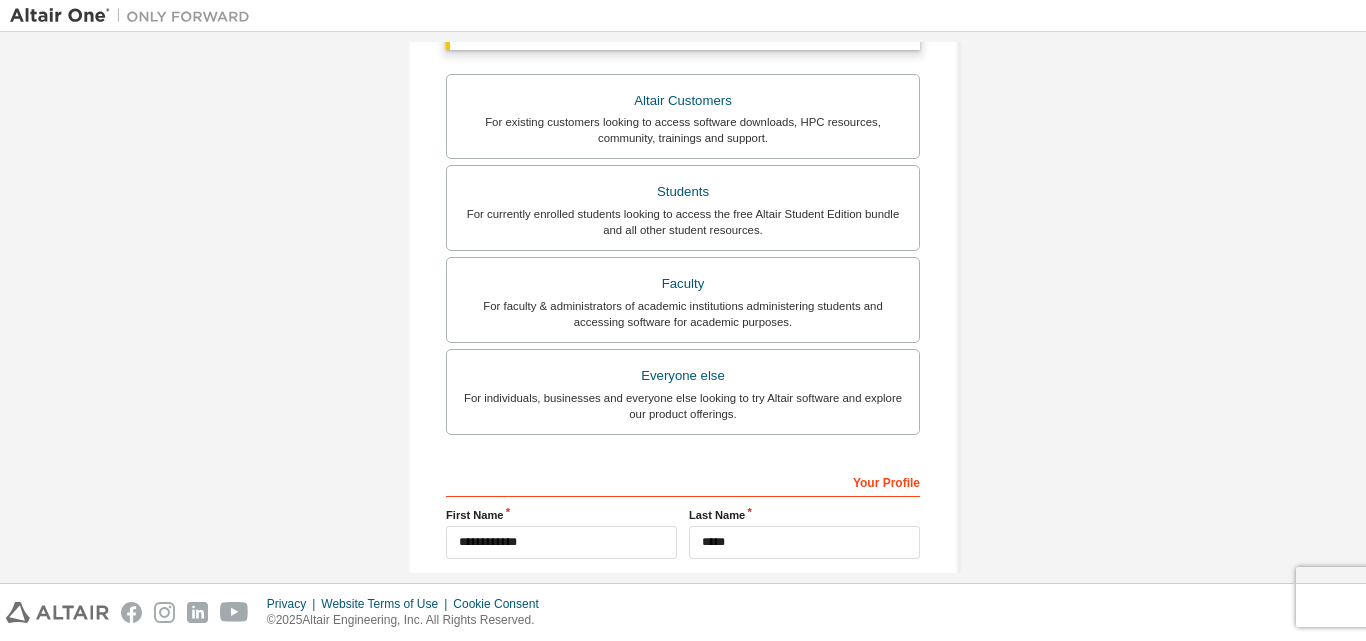 scroll, scrollTop: 580, scrollLeft: 0, axis: vertical 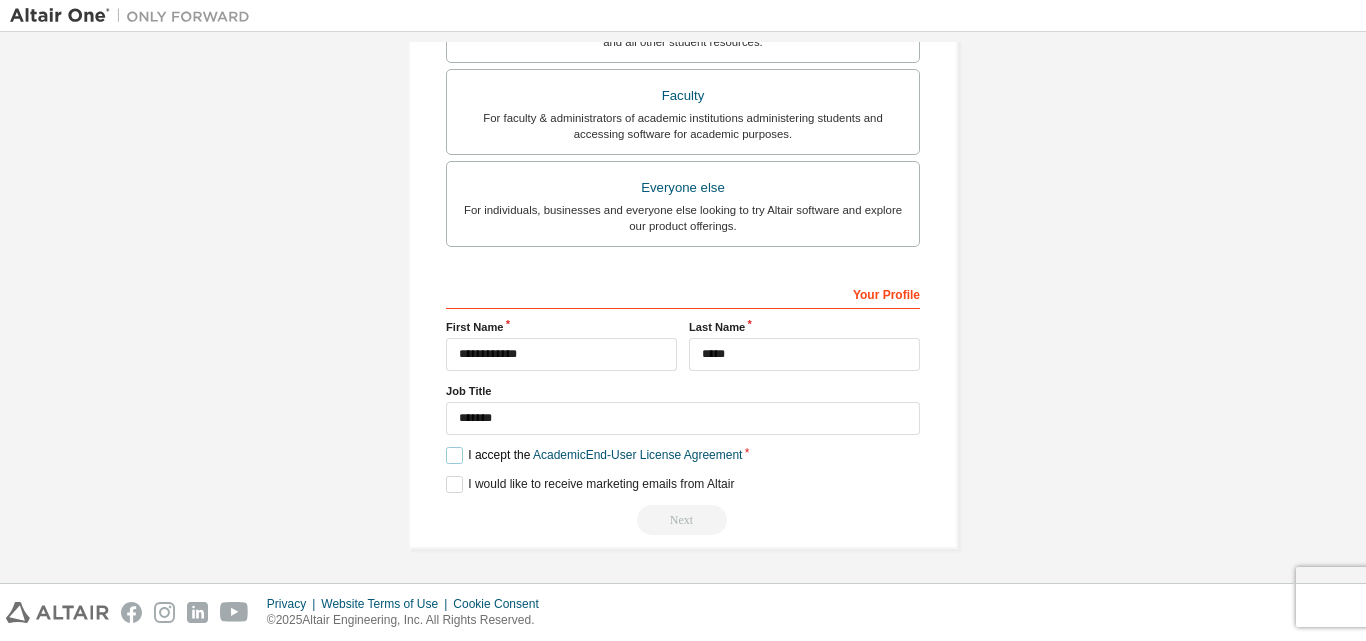 click on "I accept the   Academic   End-User License Agreement" at bounding box center (594, 455) 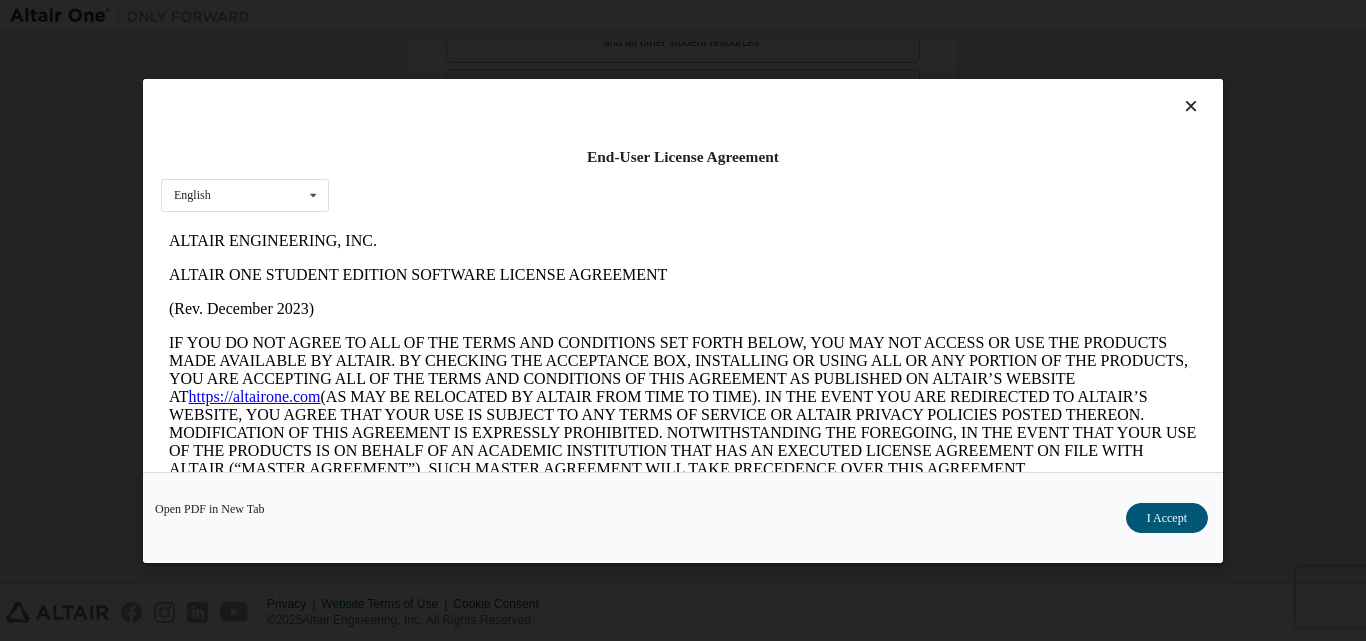 scroll, scrollTop: 0, scrollLeft: 0, axis: both 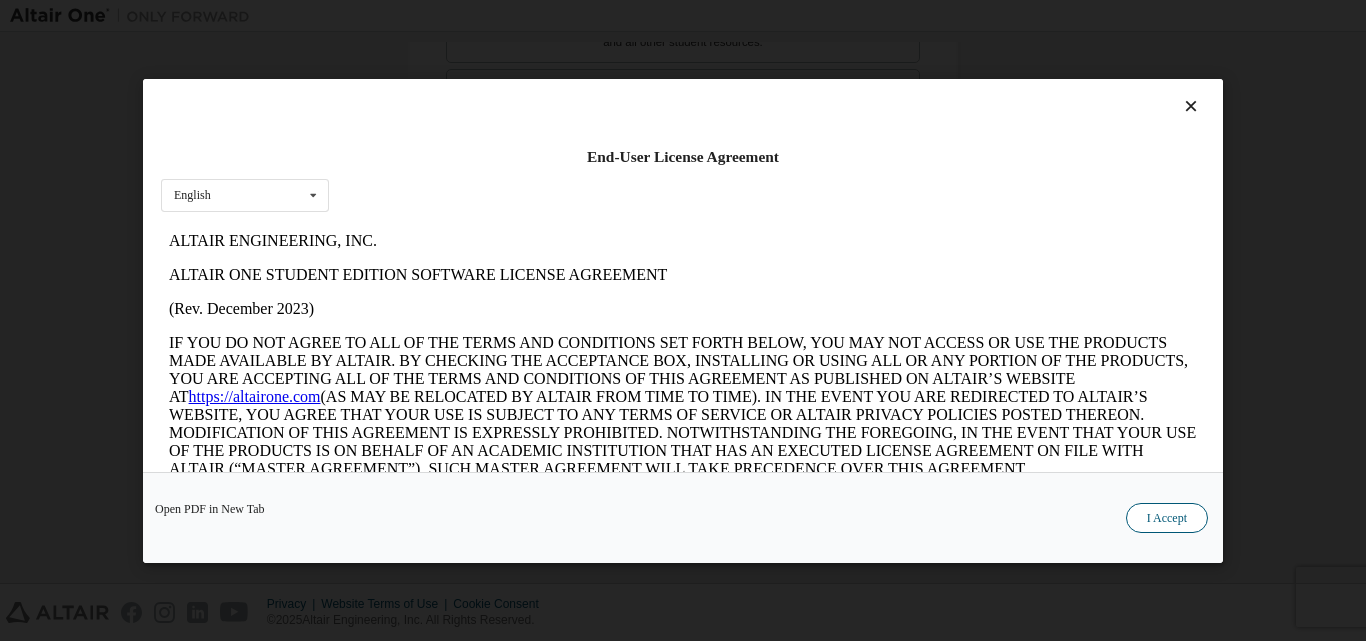 click on "I Accept" at bounding box center (1167, 517) 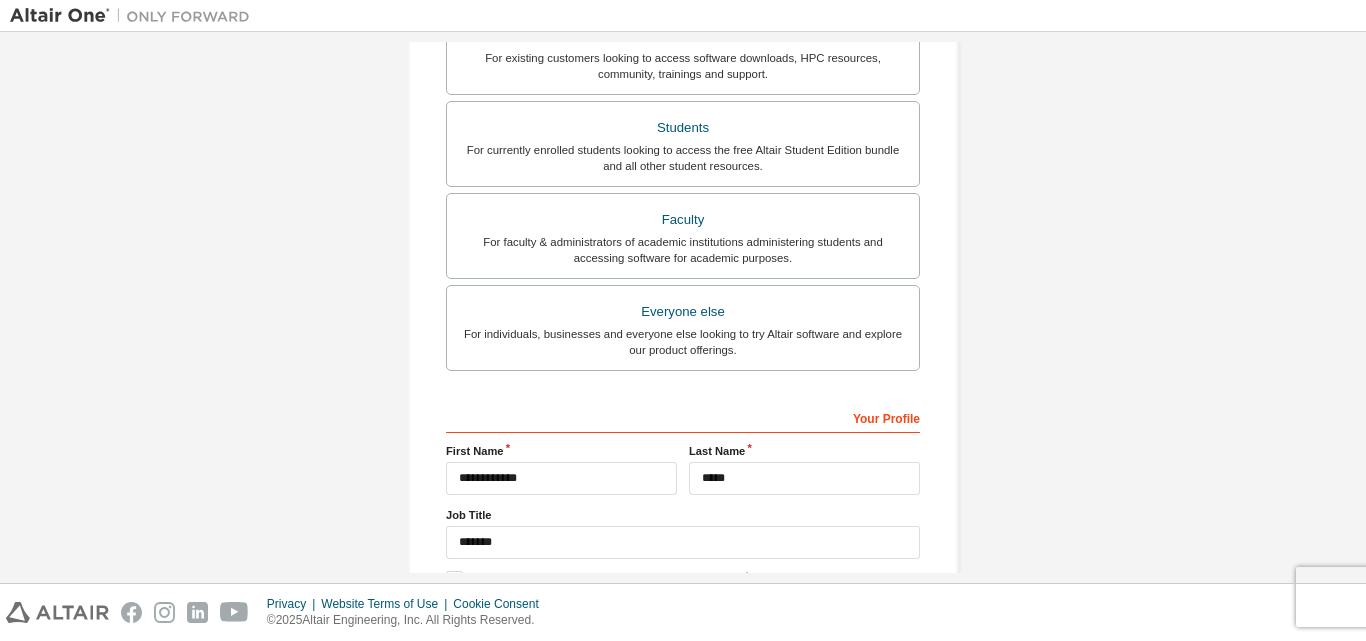 scroll, scrollTop: 580, scrollLeft: 0, axis: vertical 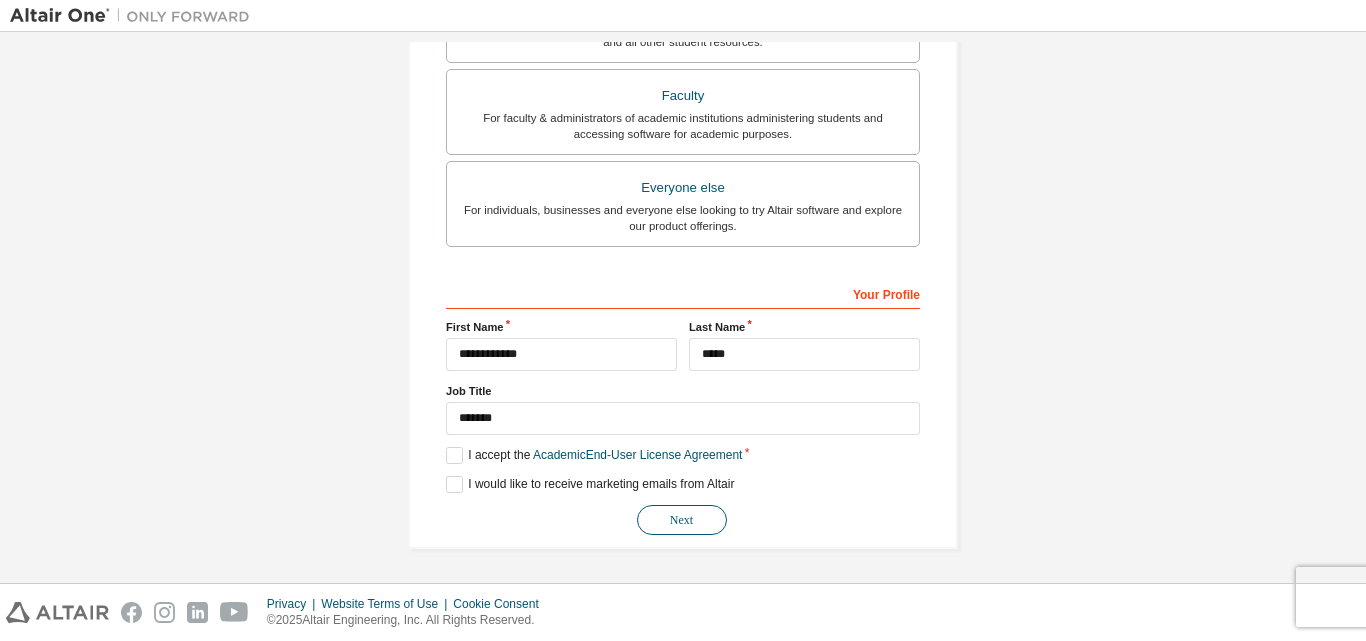 click on "Next" at bounding box center [682, 520] 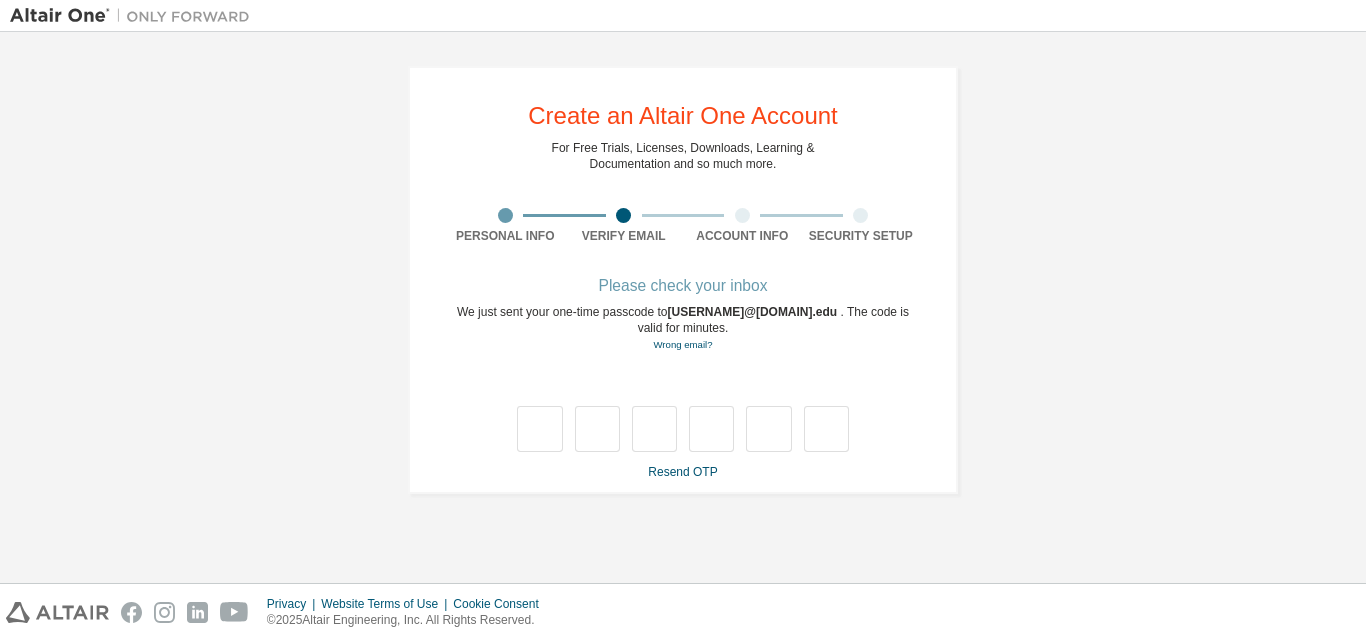 scroll, scrollTop: 0, scrollLeft: 0, axis: both 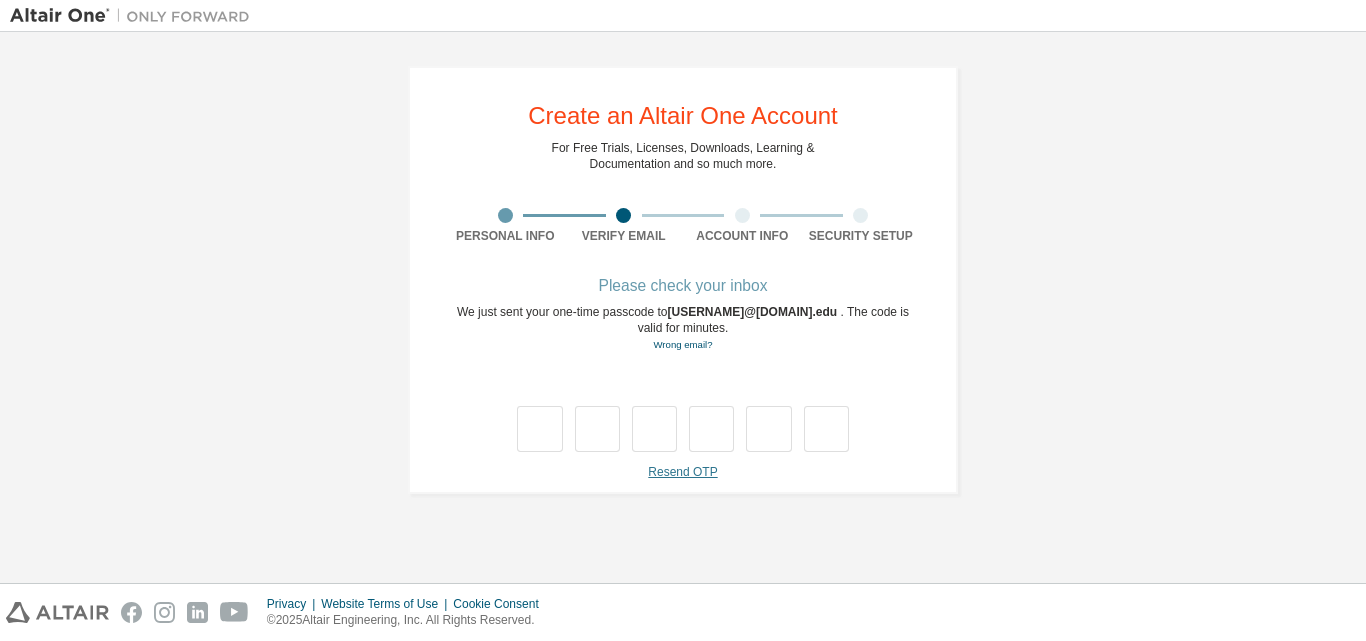 click on "Resend OTP" at bounding box center (682, 472) 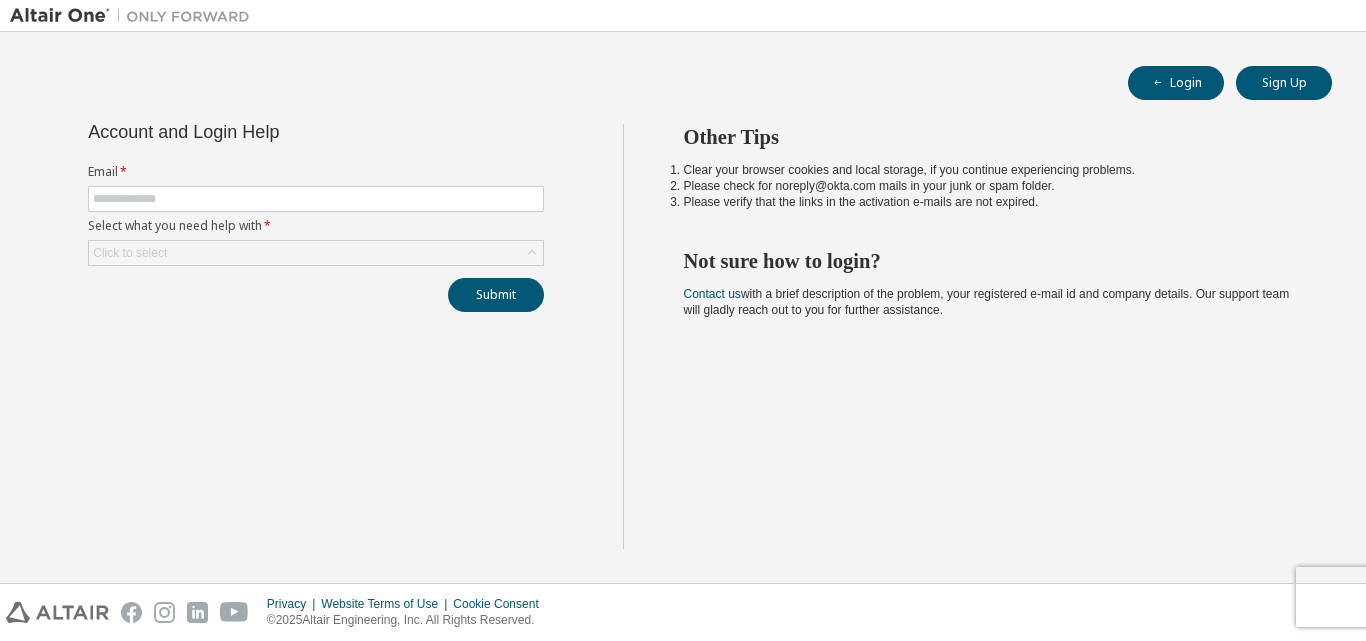 scroll, scrollTop: 0, scrollLeft: 0, axis: both 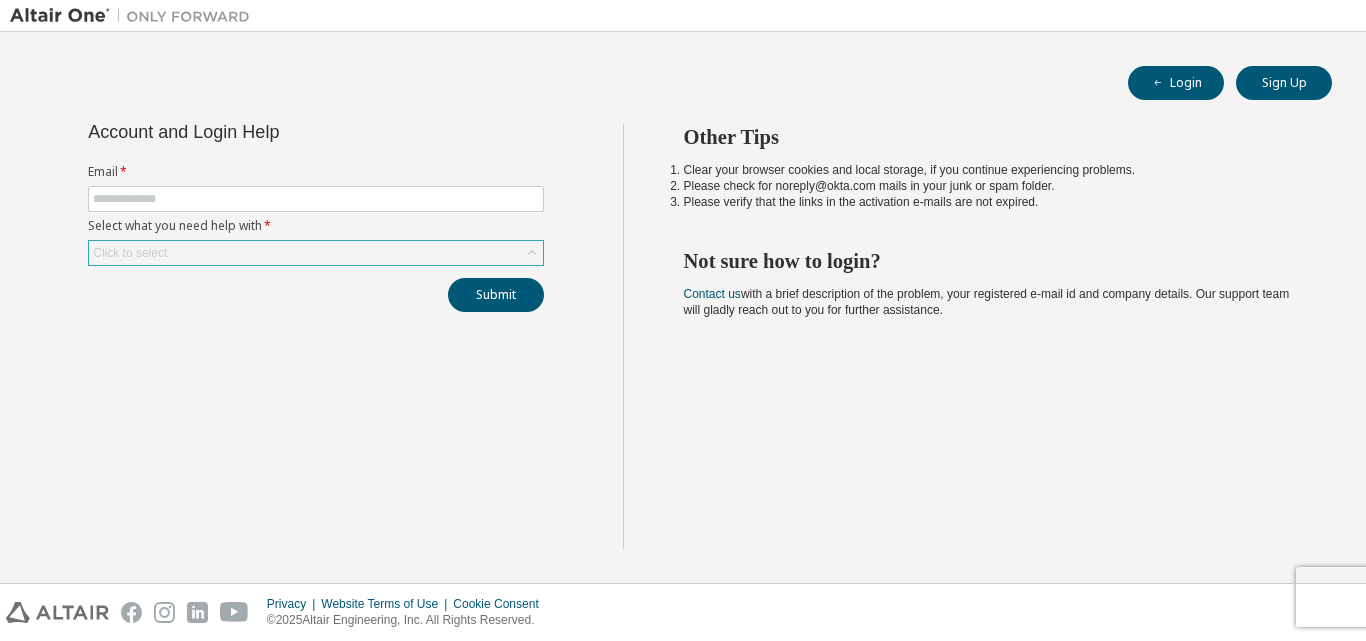 click on "Click to select" at bounding box center [316, 253] 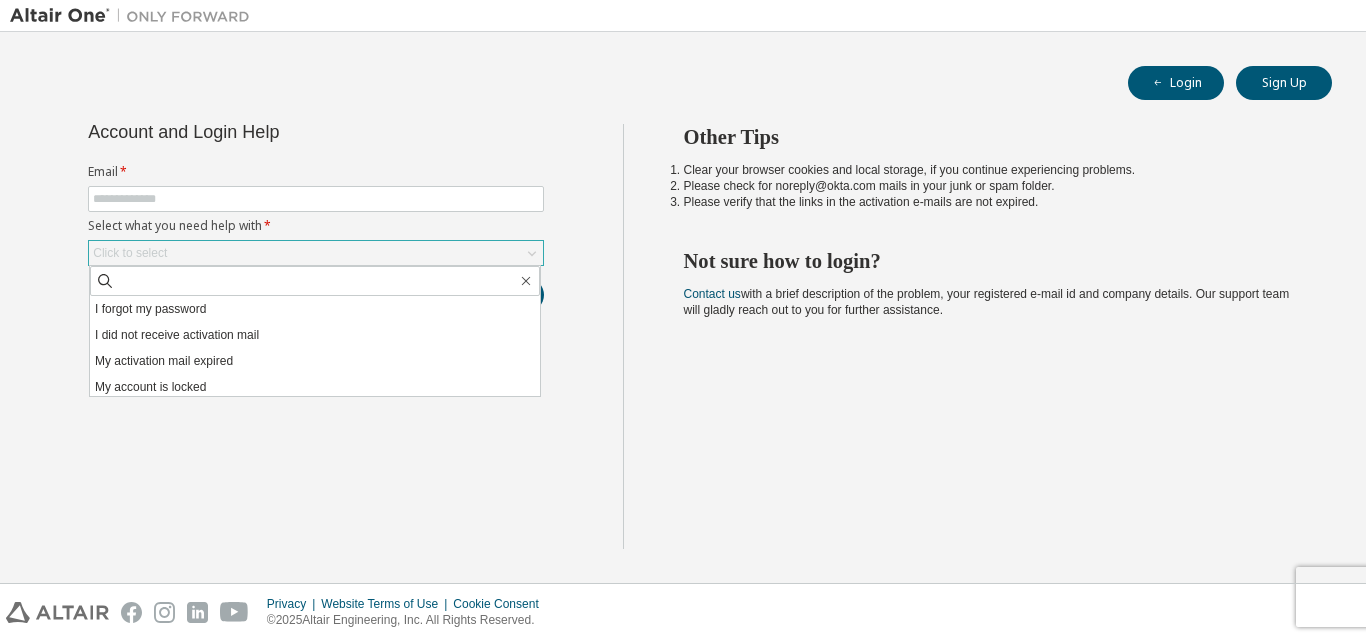click on "Click to select" at bounding box center [316, 253] 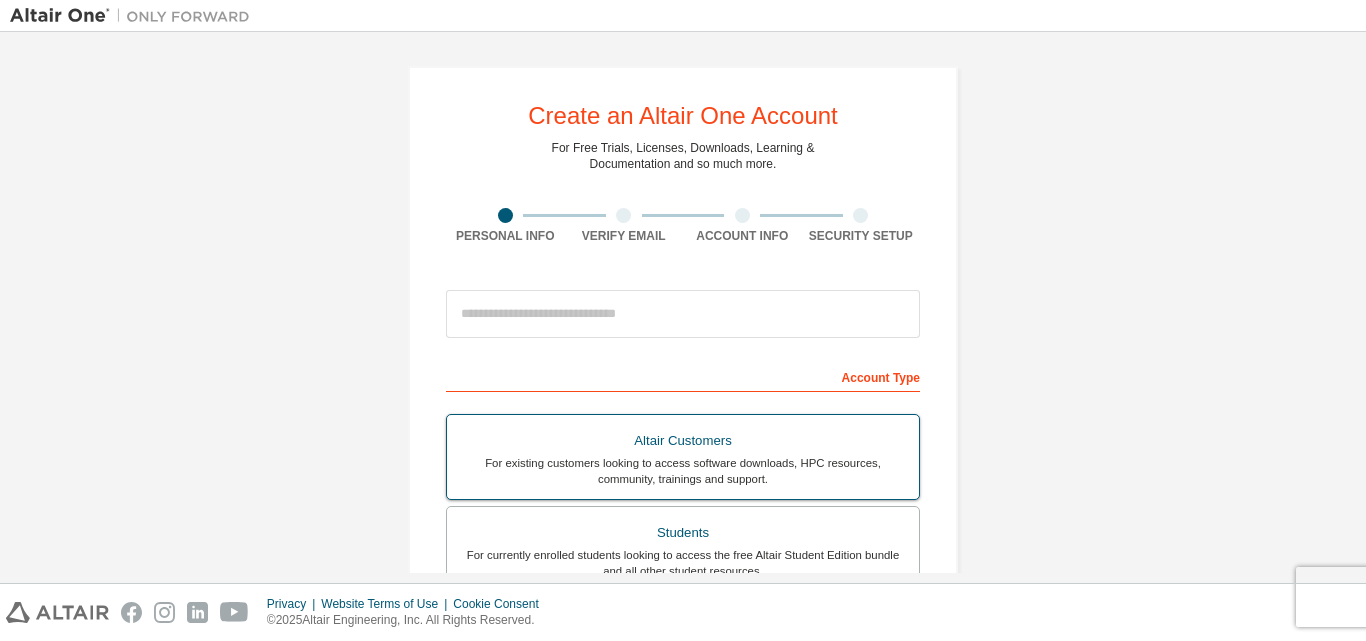 scroll, scrollTop: 0, scrollLeft: 0, axis: both 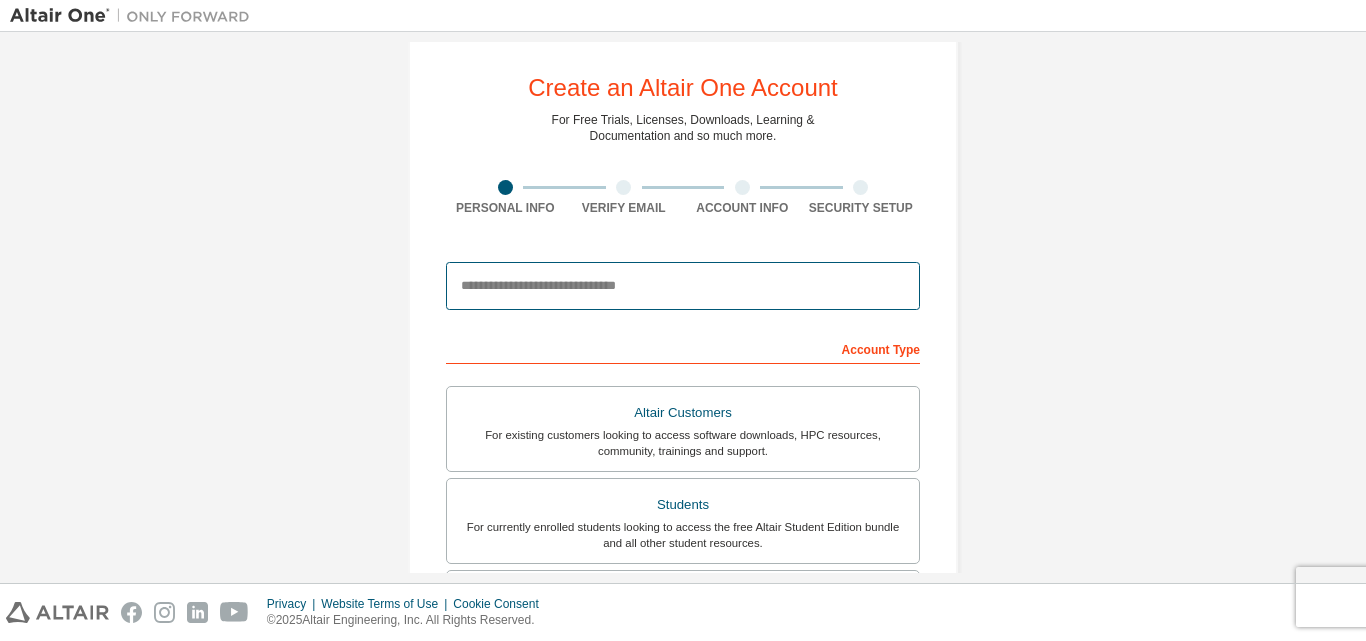 click at bounding box center [683, 286] 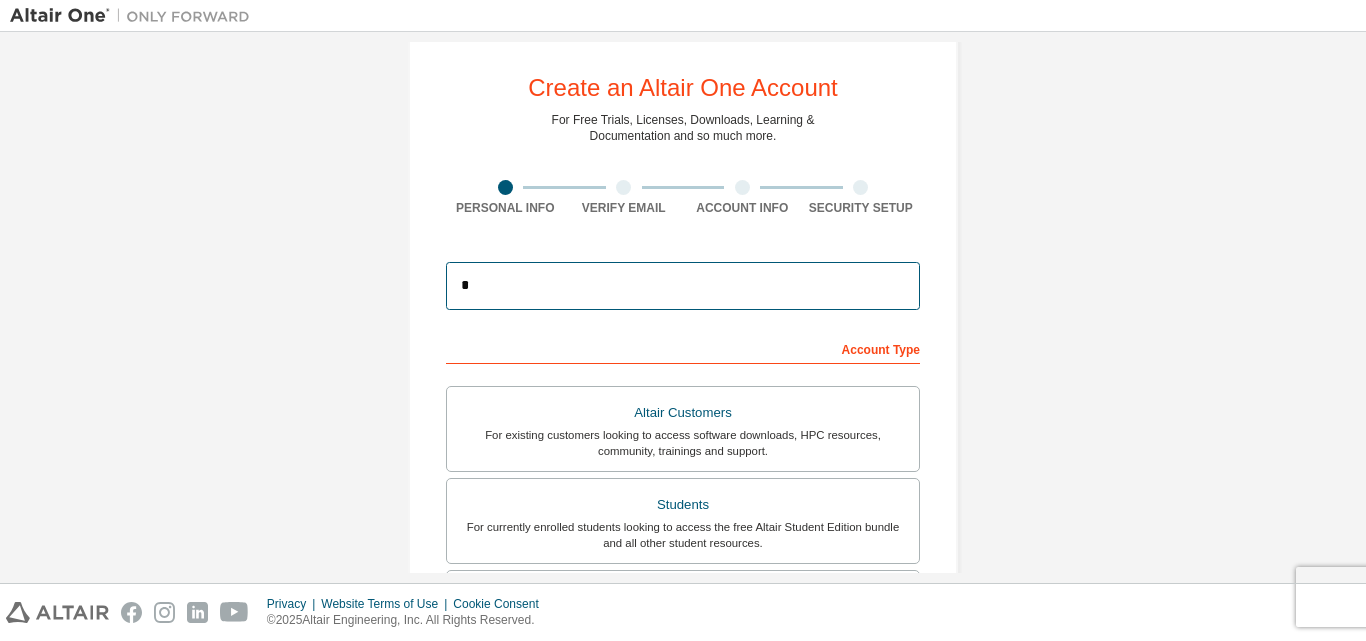 type on "**********" 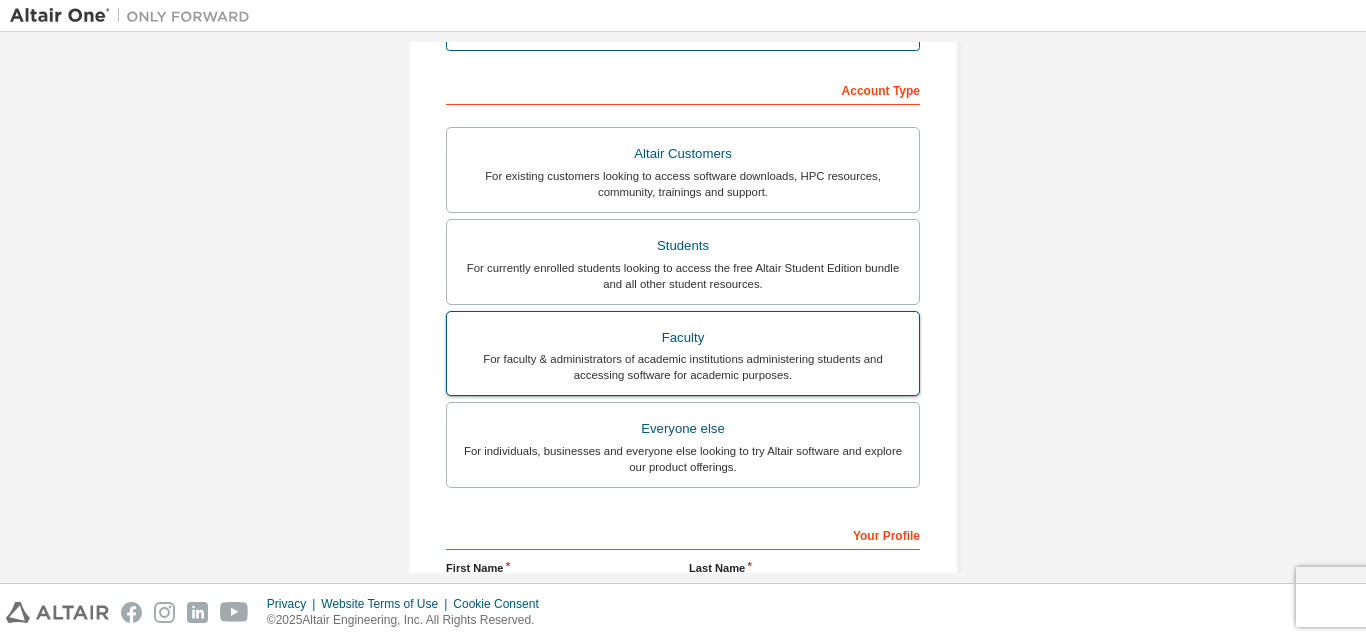 scroll, scrollTop: 328, scrollLeft: 0, axis: vertical 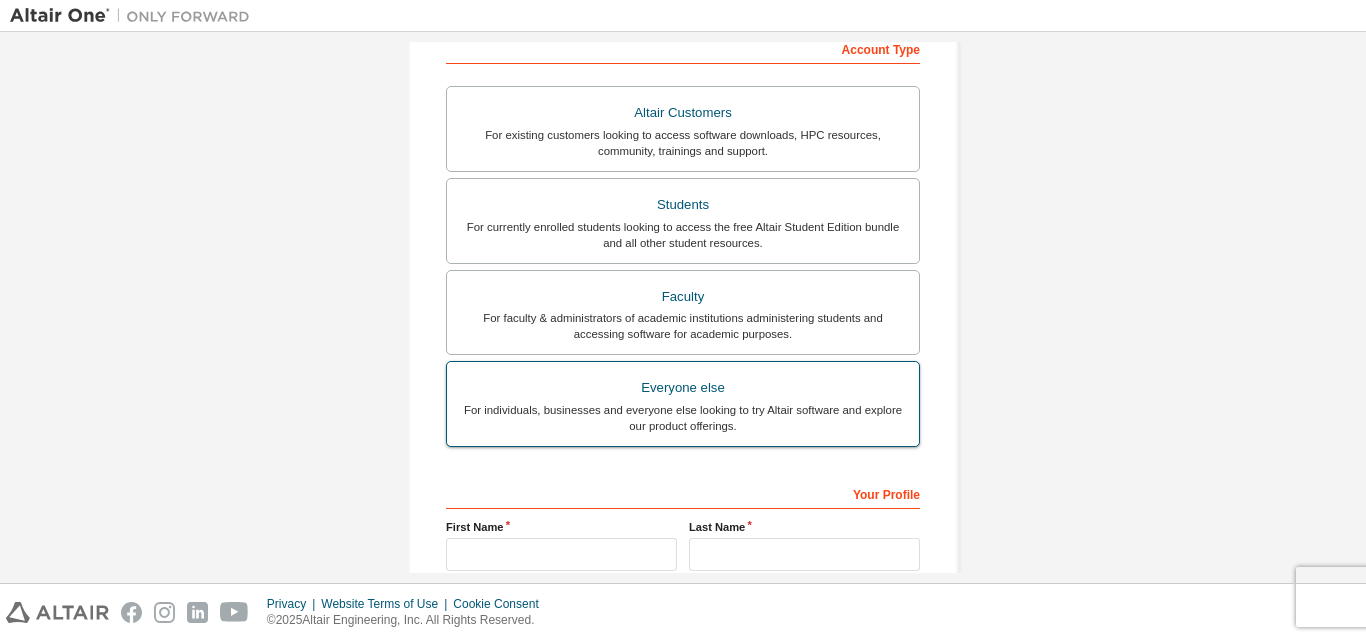 click on "Everyone else" at bounding box center (683, 388) 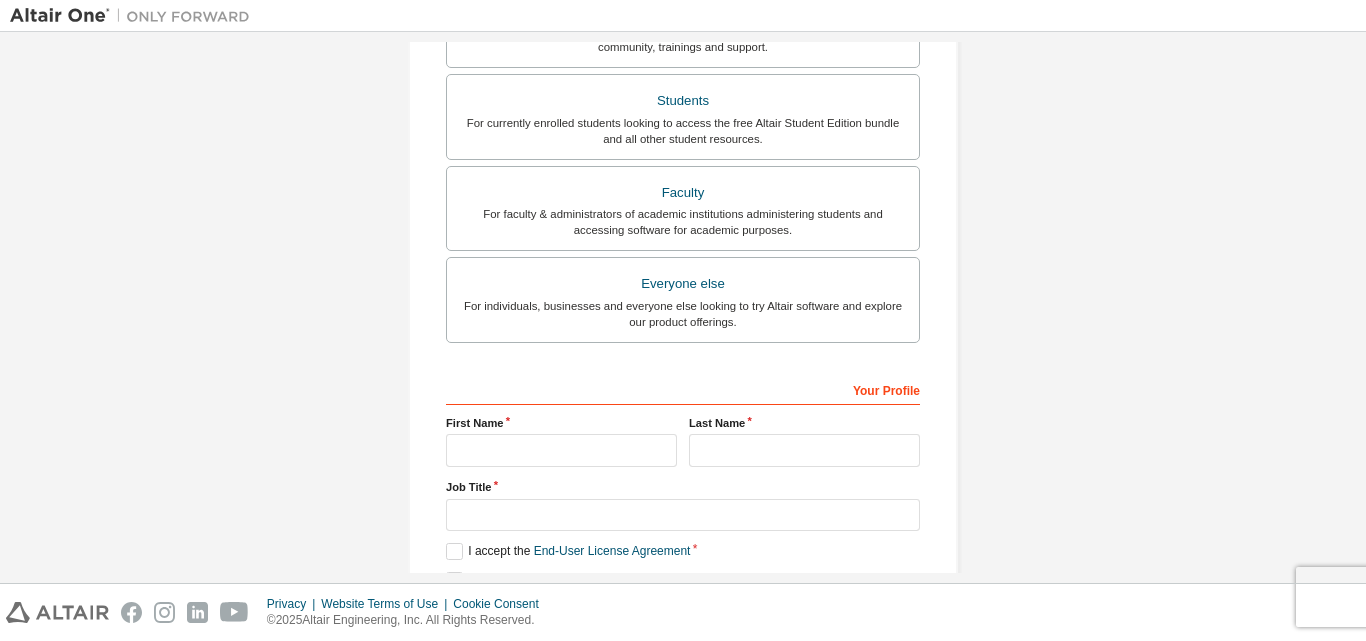 scroll, scrollTop: 528, scrollLeft: 0, axis: vertical 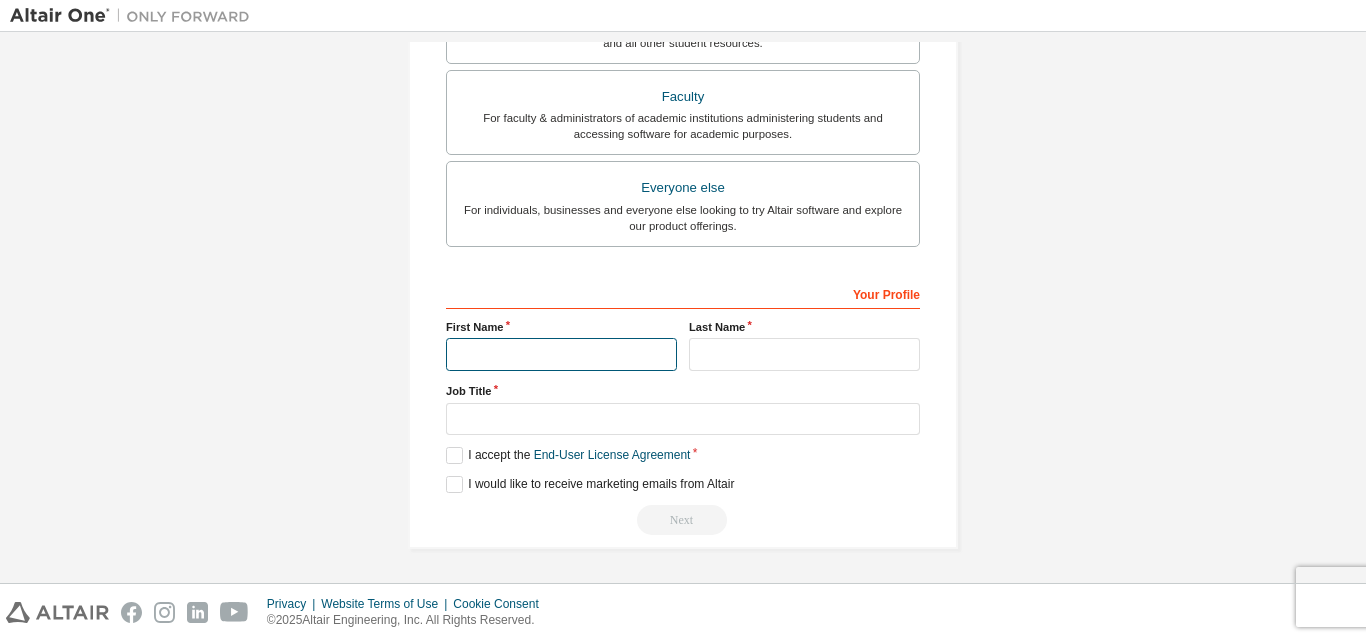 click at bounding box center (561, 354) 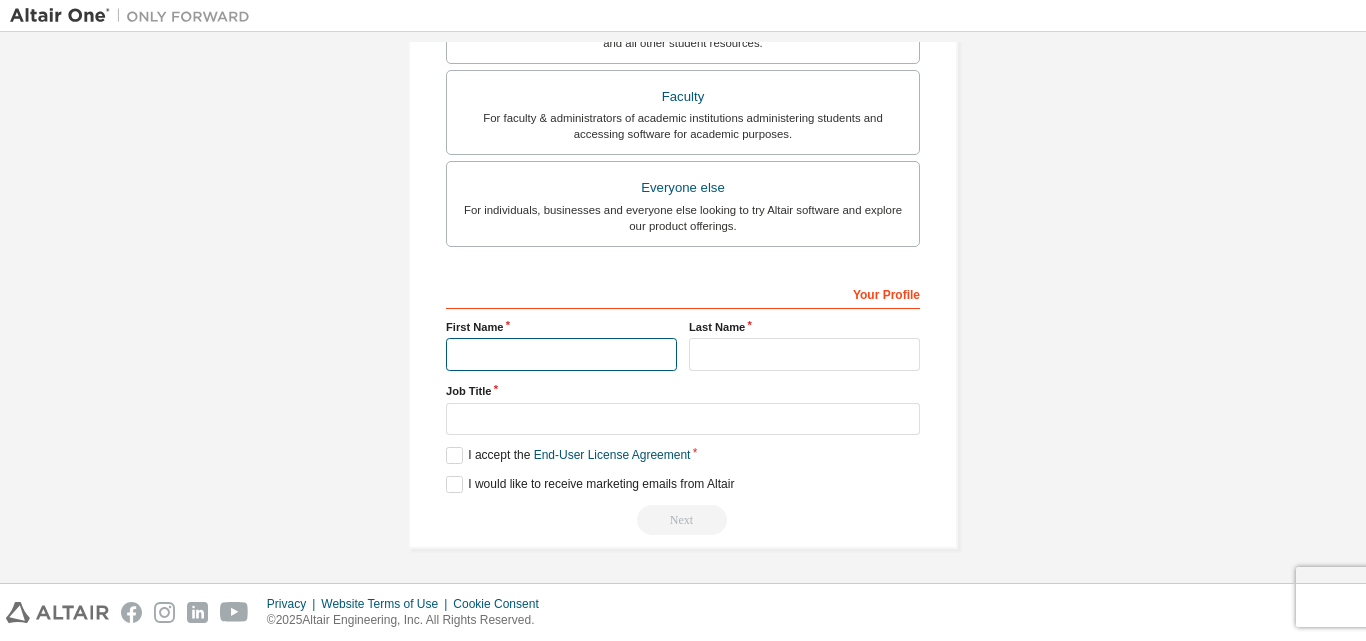 type on "**********" 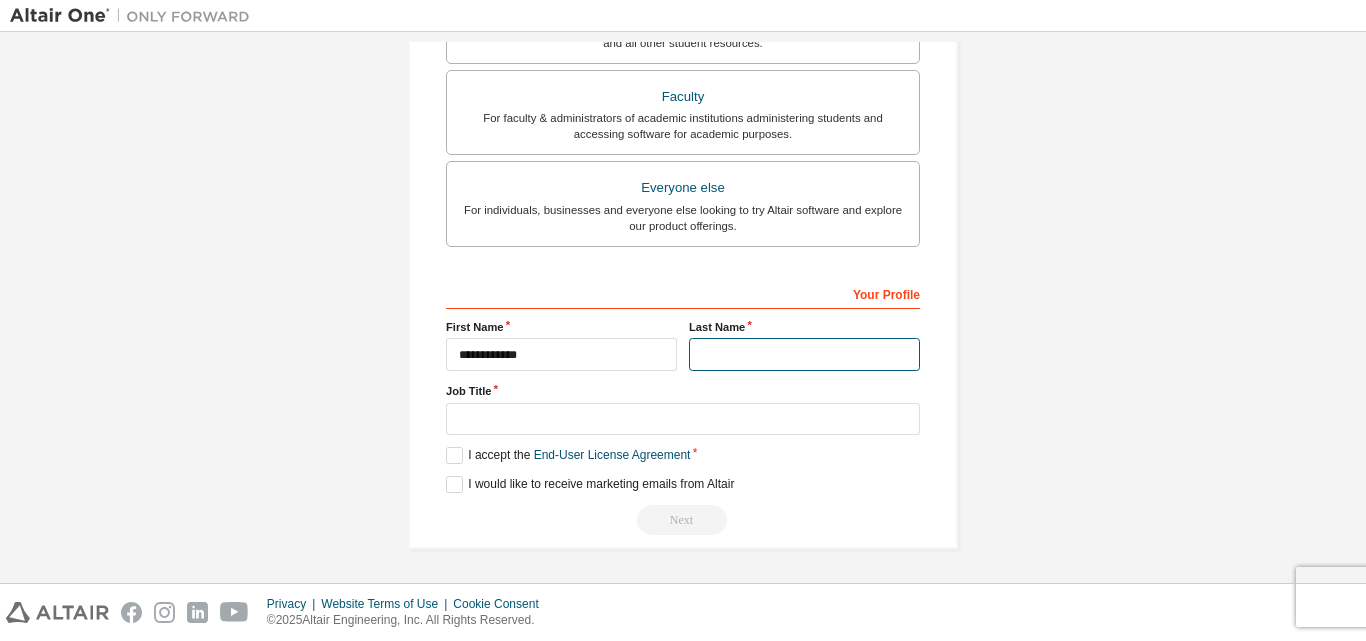 click at bounding box center (804, 354) 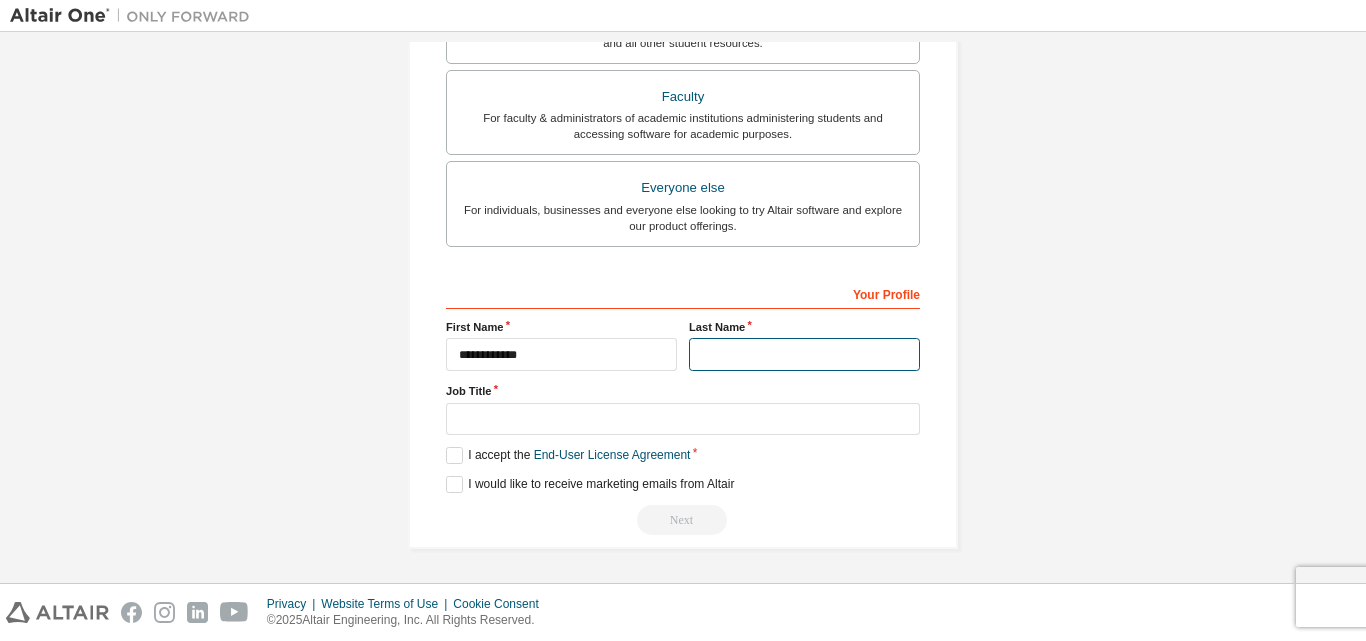type on "*" 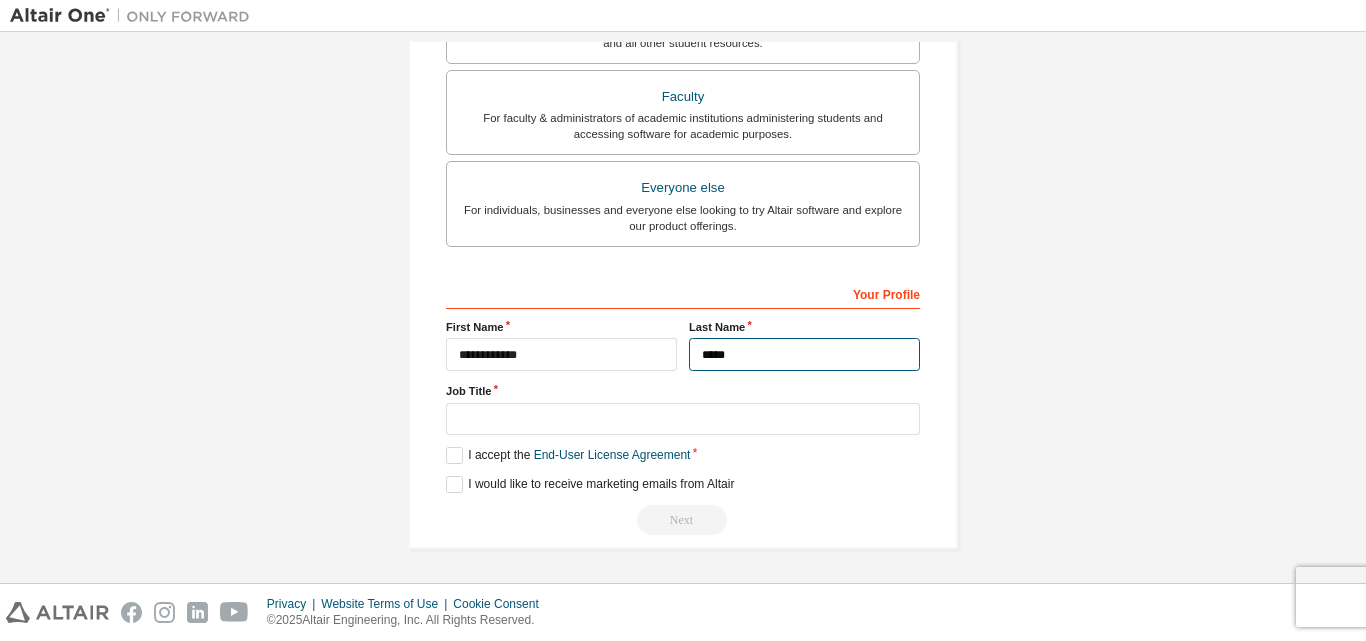 type on "*****" 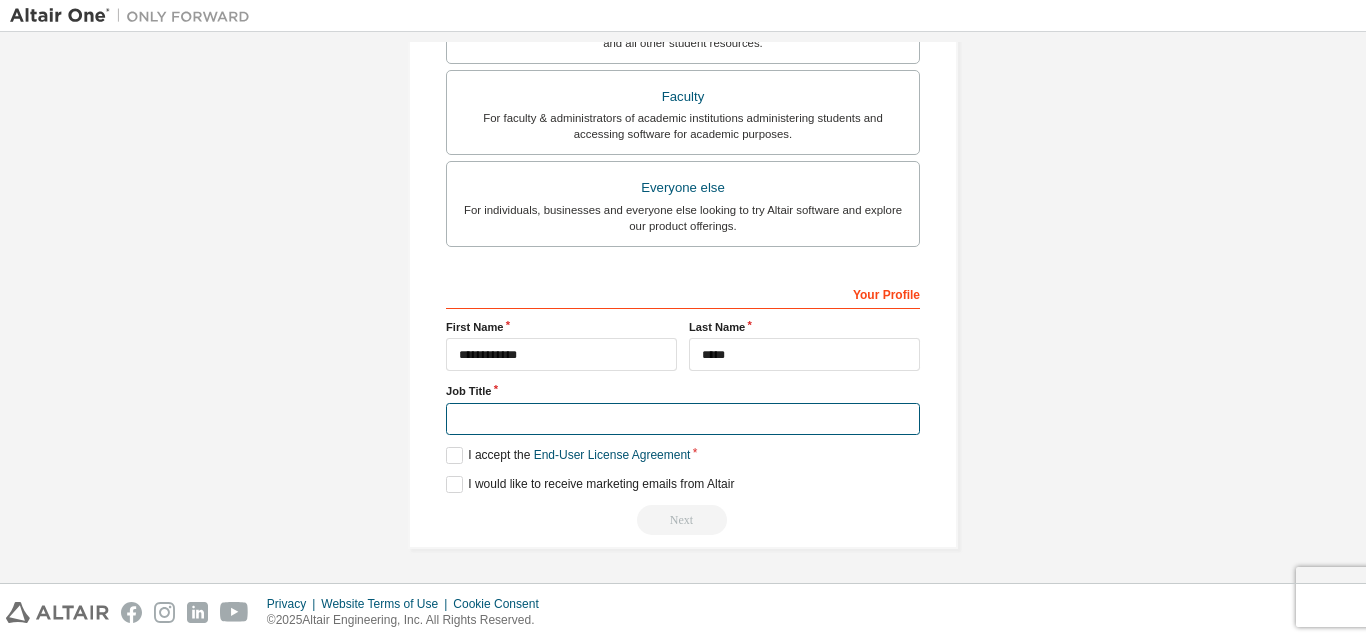click at bounding box center [683, 419] 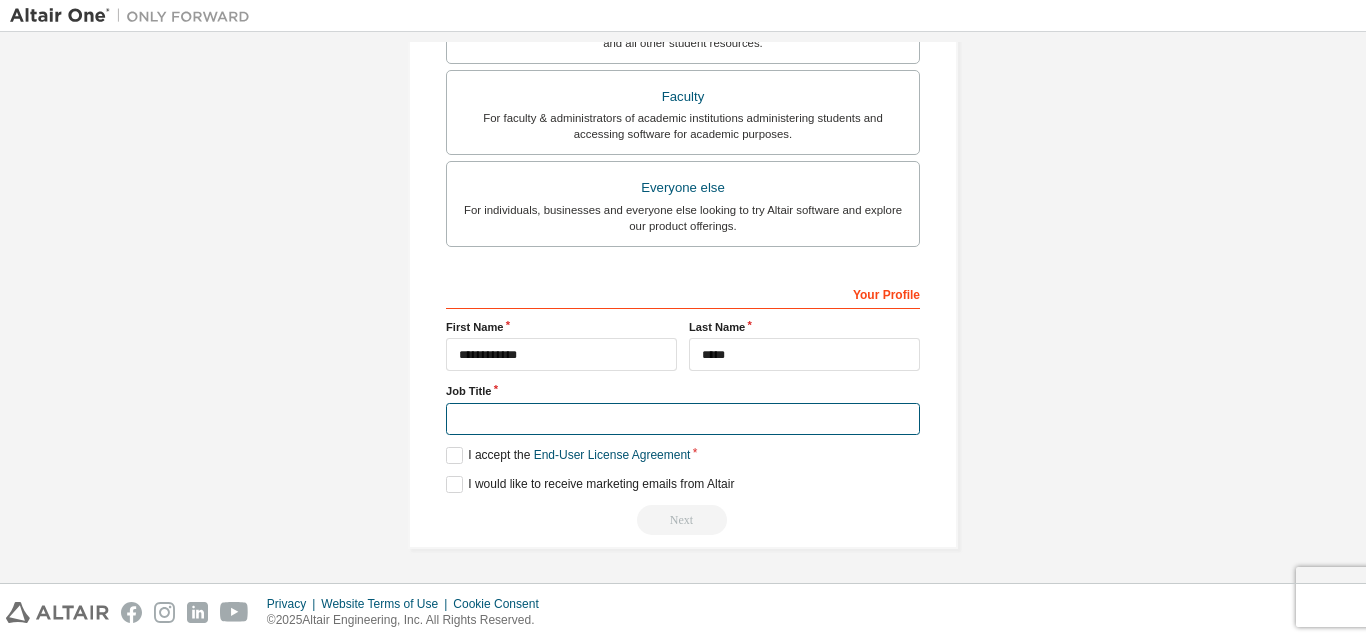 click at bounding box center [683, 419] 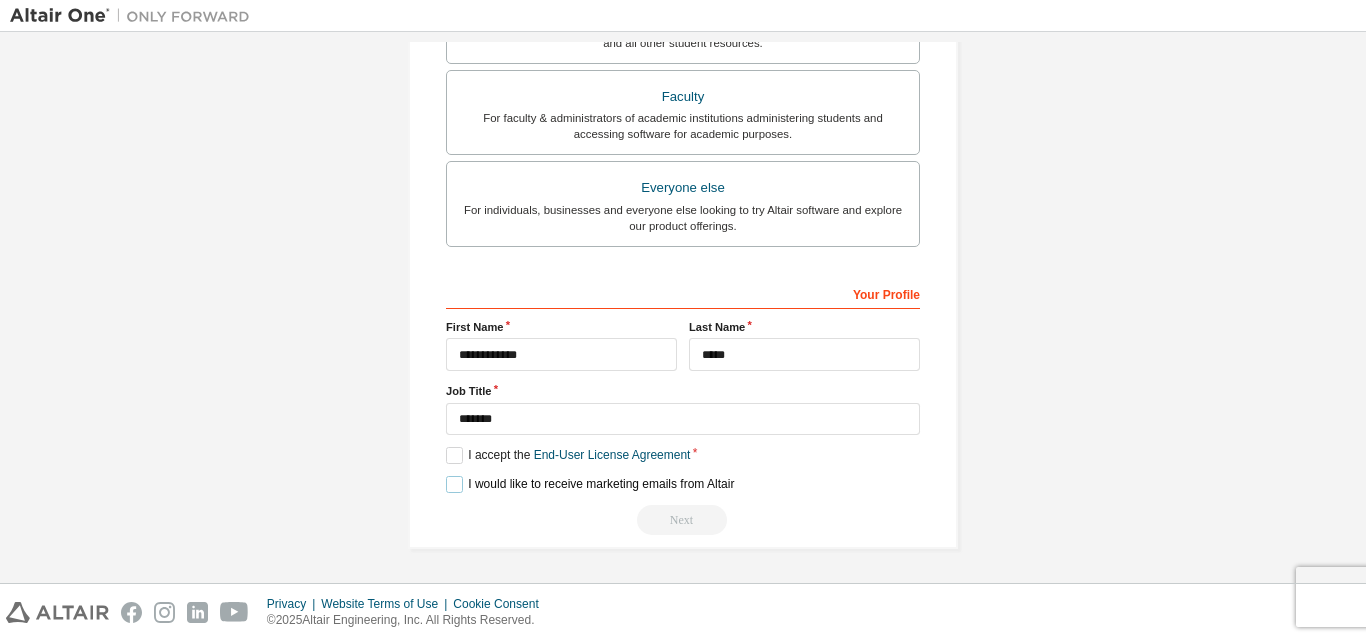 click on "I would like to receive marketing emails from Altair" at bounding box center [590, 484] 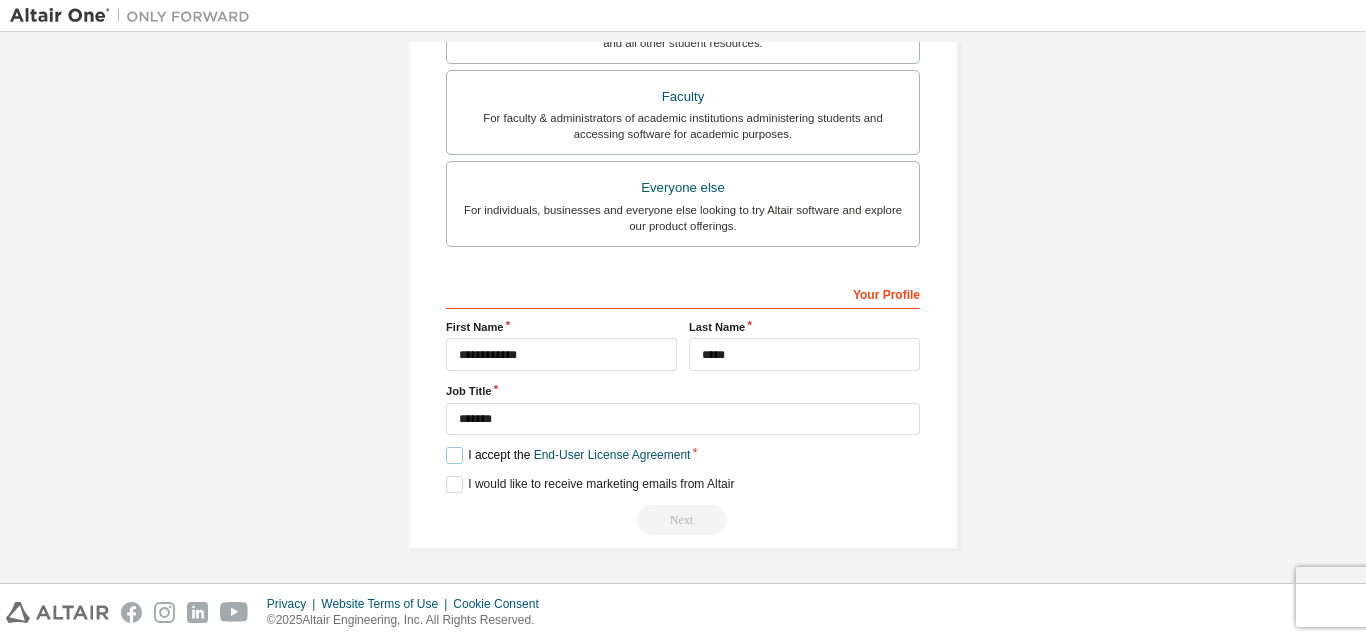 click on "I accept the    End-User License Agreement" at bounding box center (568, 455) 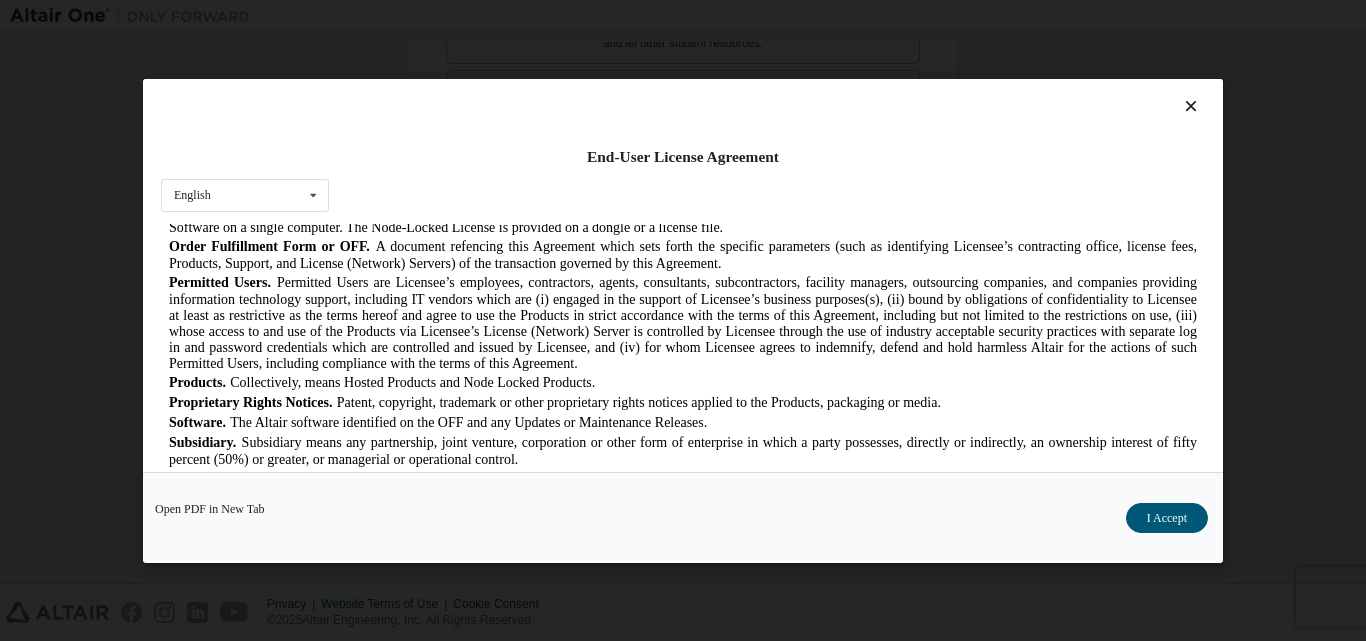 scroll, scrollTop: 1500, scrollLeft: 0, axis: vertical 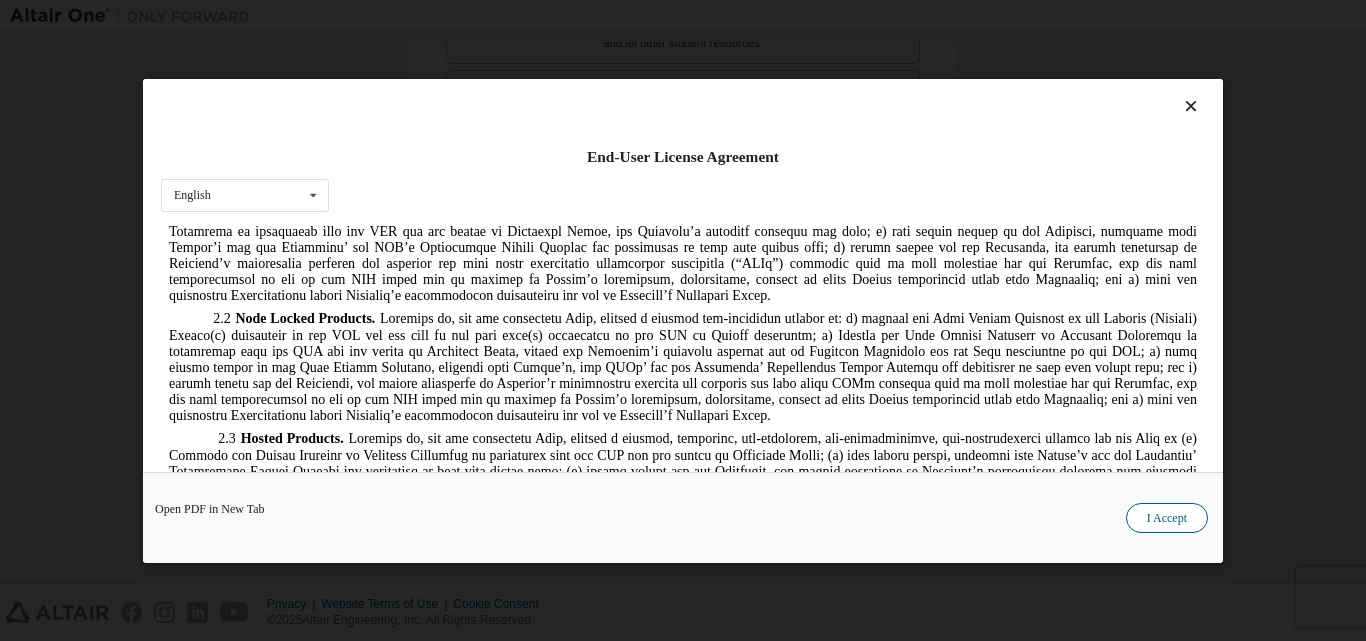 click on "I Accept" at bounding box center [1167, 517] 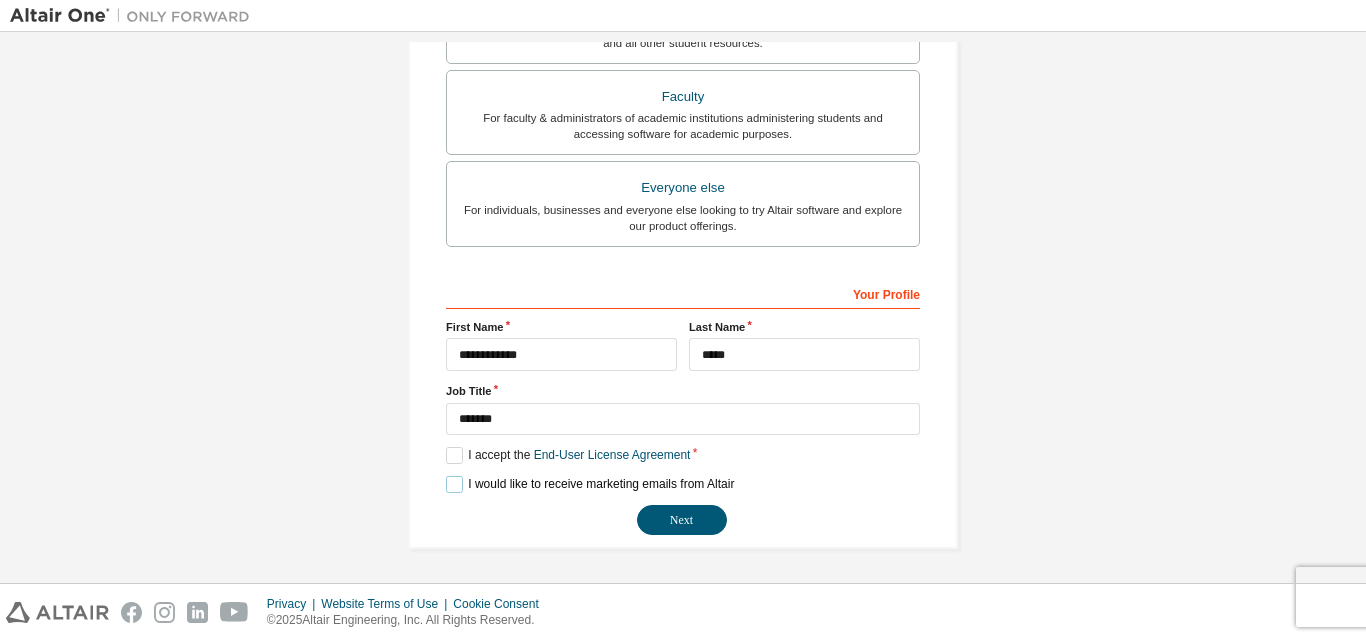 click on "I would like to receive marketing emails from Altair" at bounding box center [590, 484] 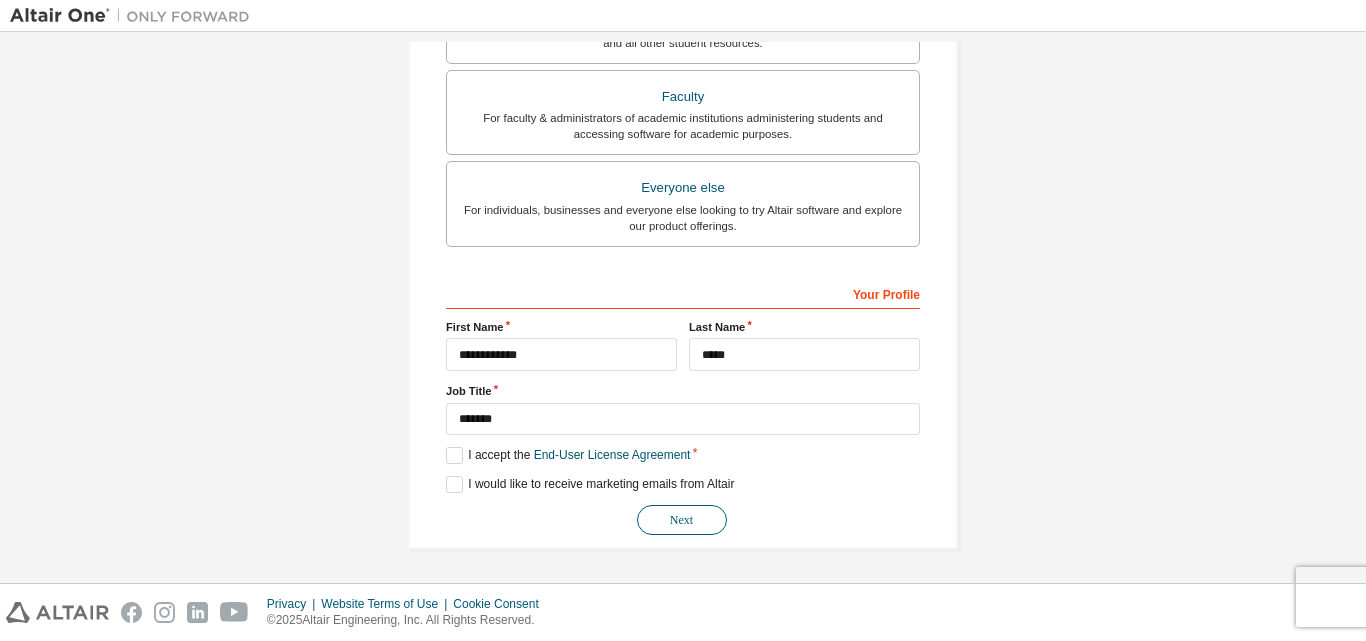 click on "Next" at bounding box center [682, 520] 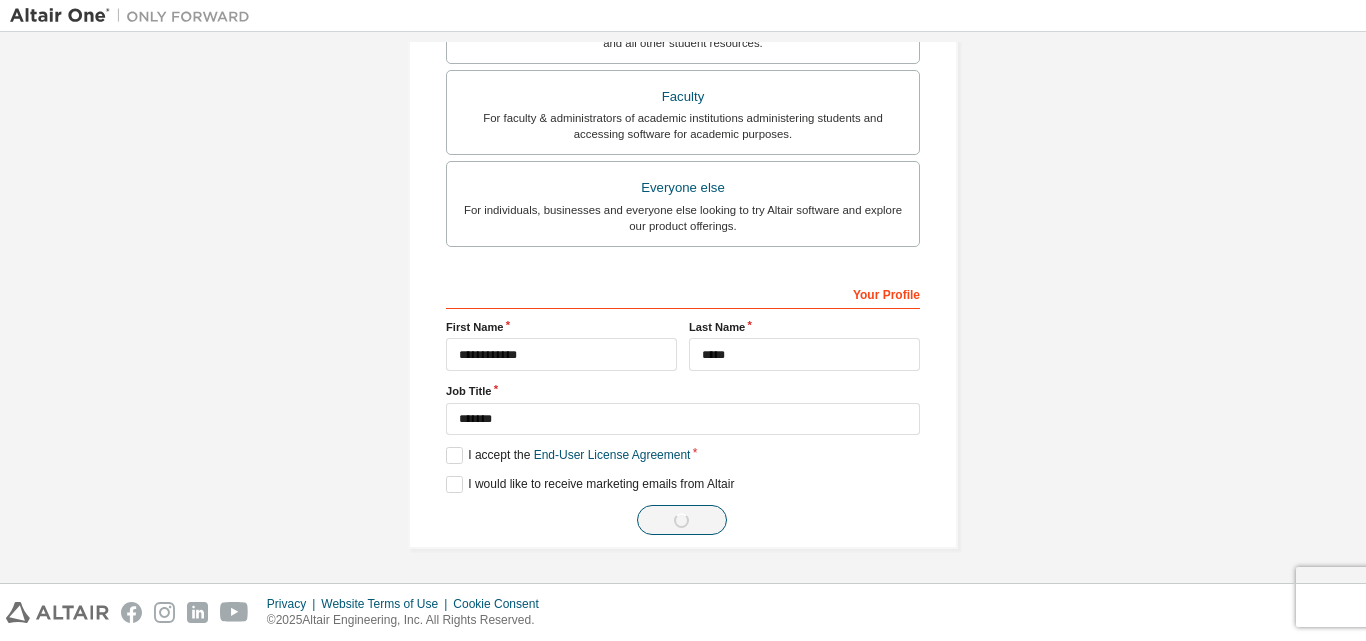 scroll, scrollTop: 0, scrollLeft: 0, axis: both 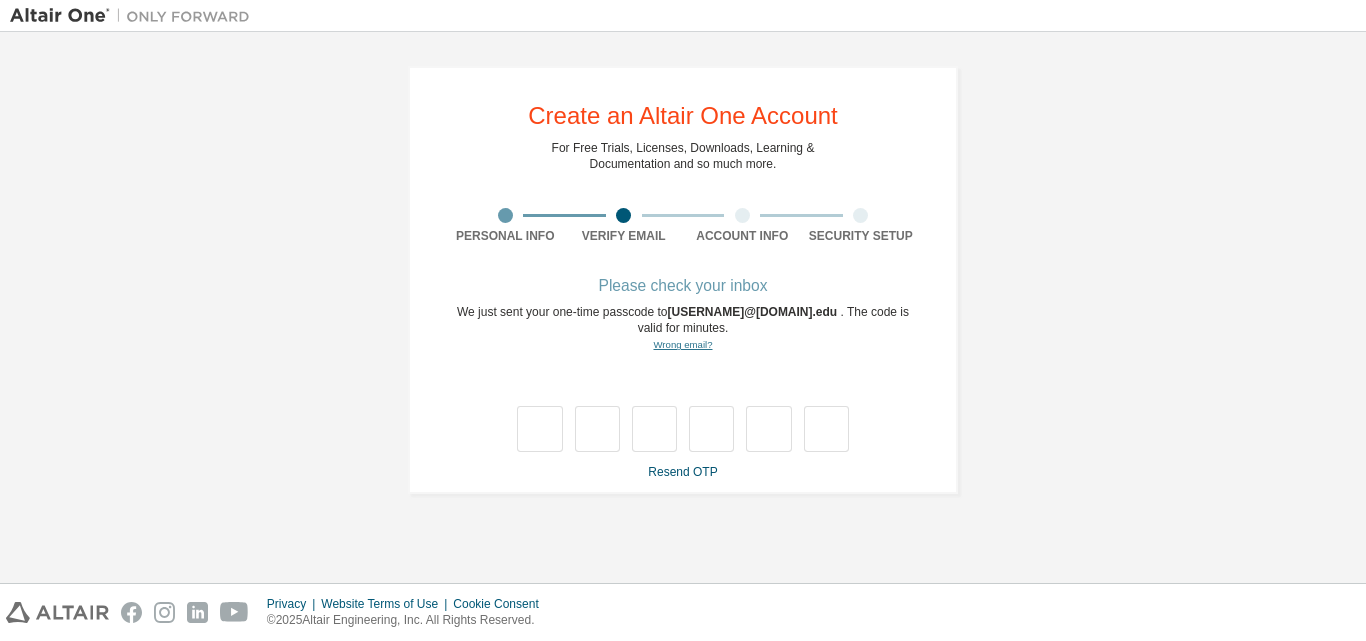 click on "Wrong email?" at bounding box center [682, 344] 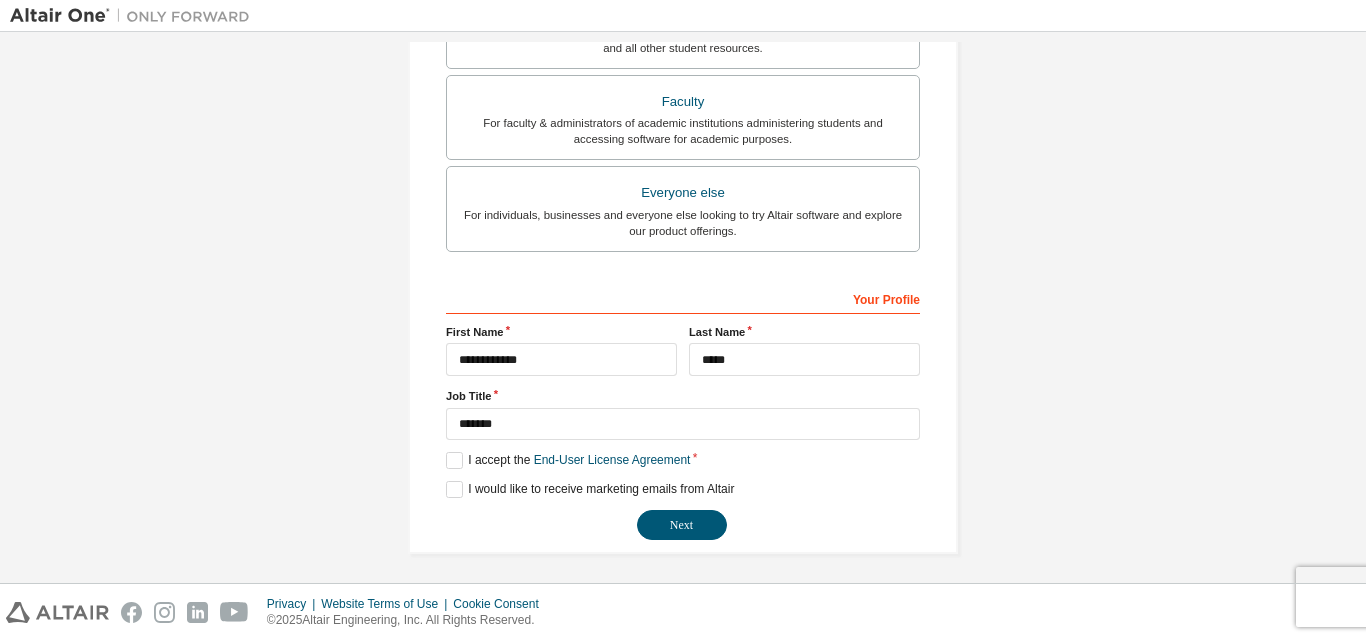 scroll, scrollTop: 528, scrollLeft: 0, axis: vertical 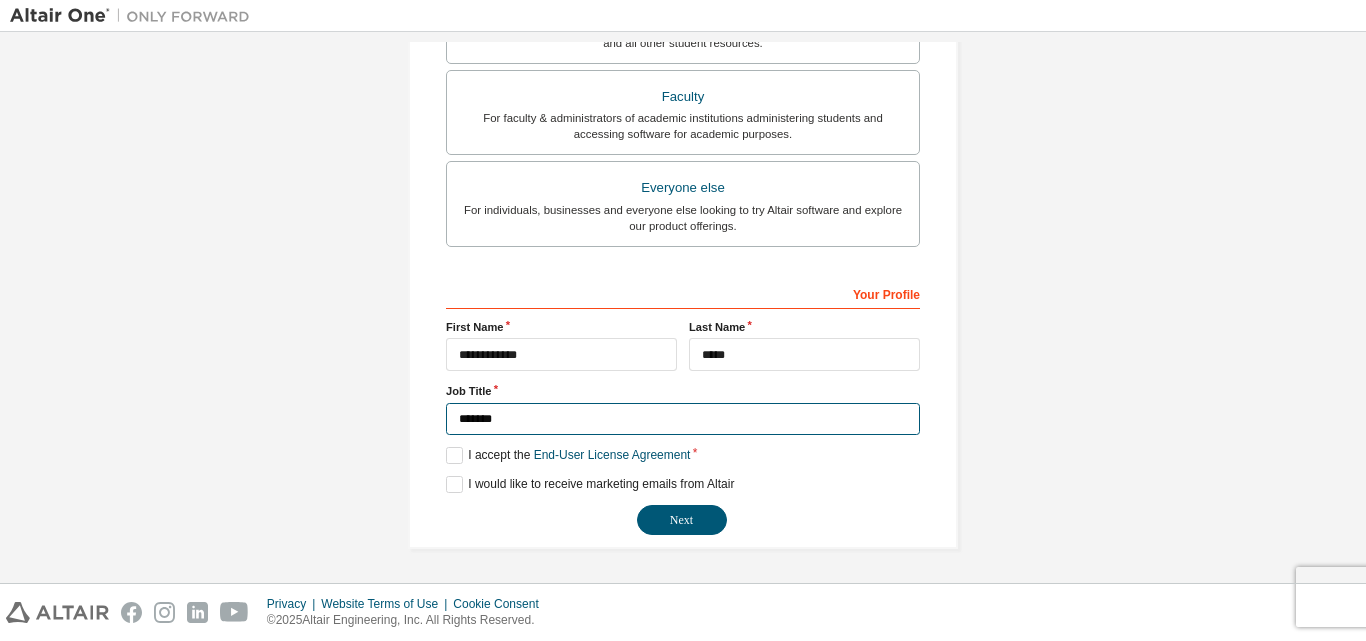 click on "*******" at bounding box center [683, 419] 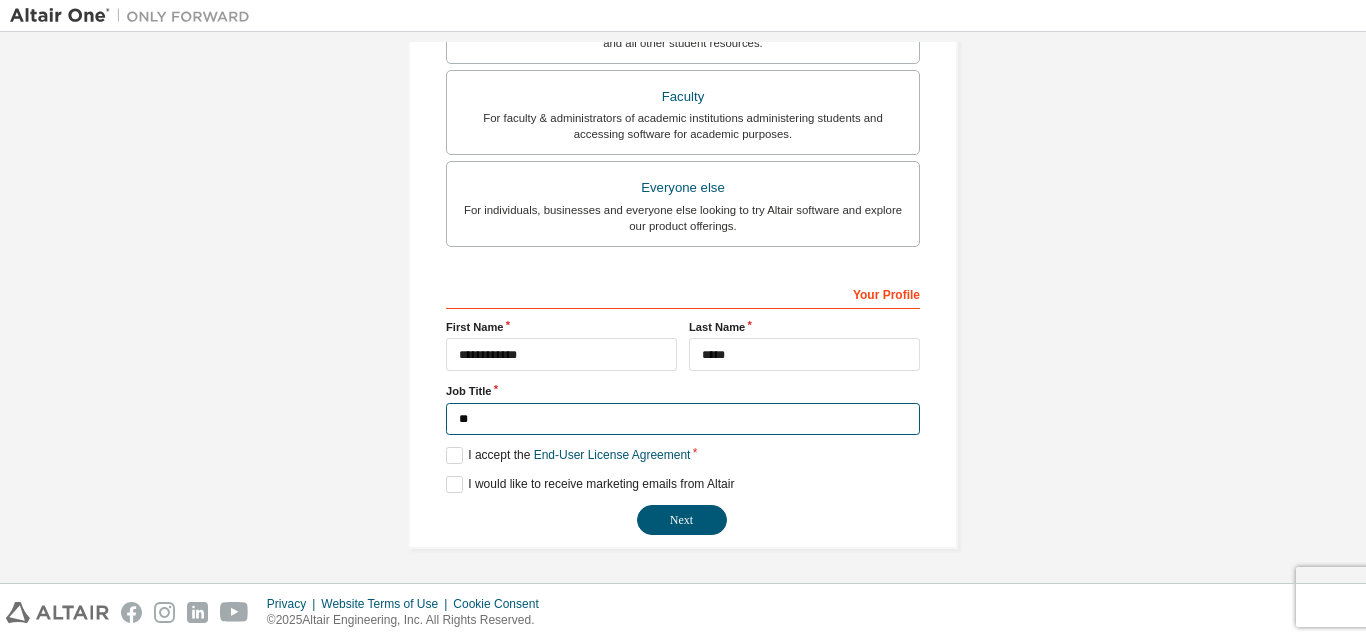 type on "*" 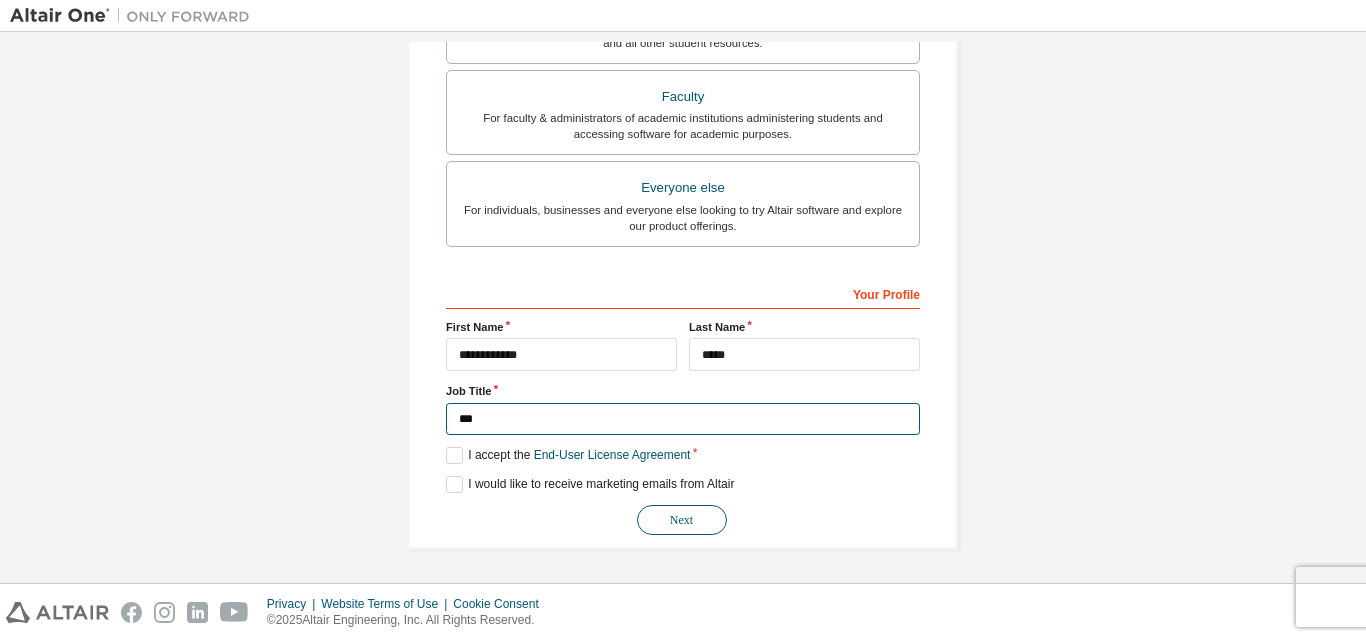 type on "***" 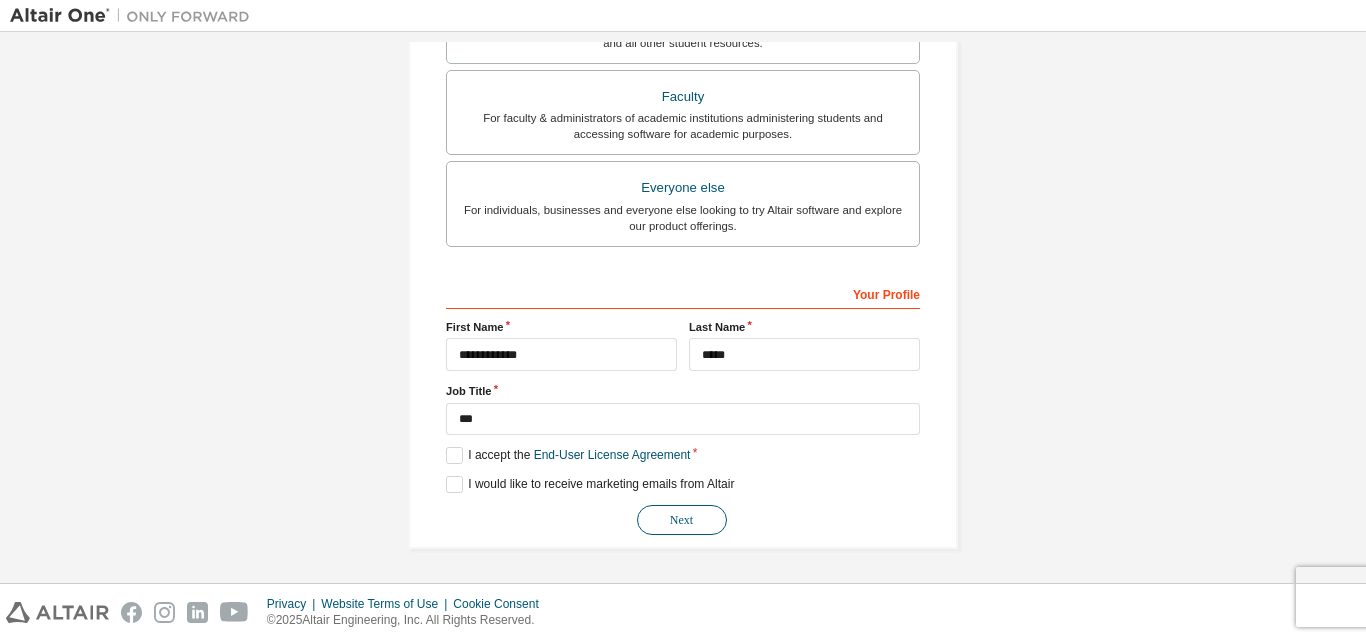 click on "Next" at bounding box center (682, 520) 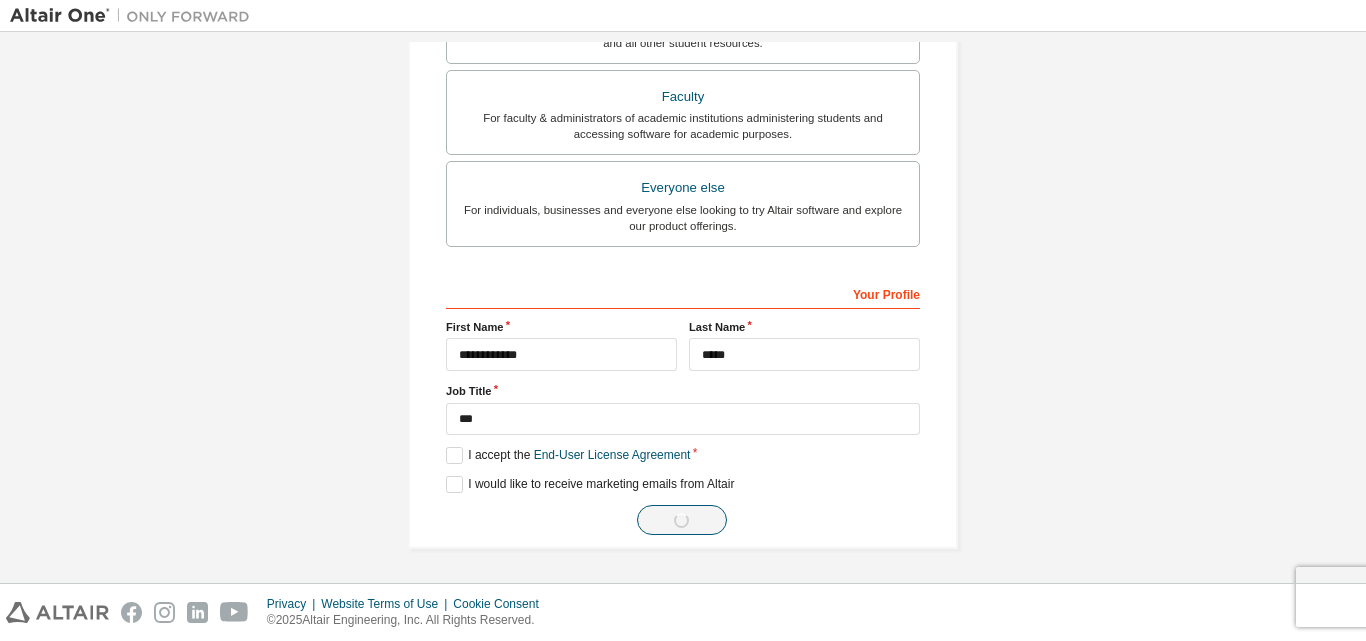 scroll, scrollTop: 0, scrollLeft: 0, axis: both 